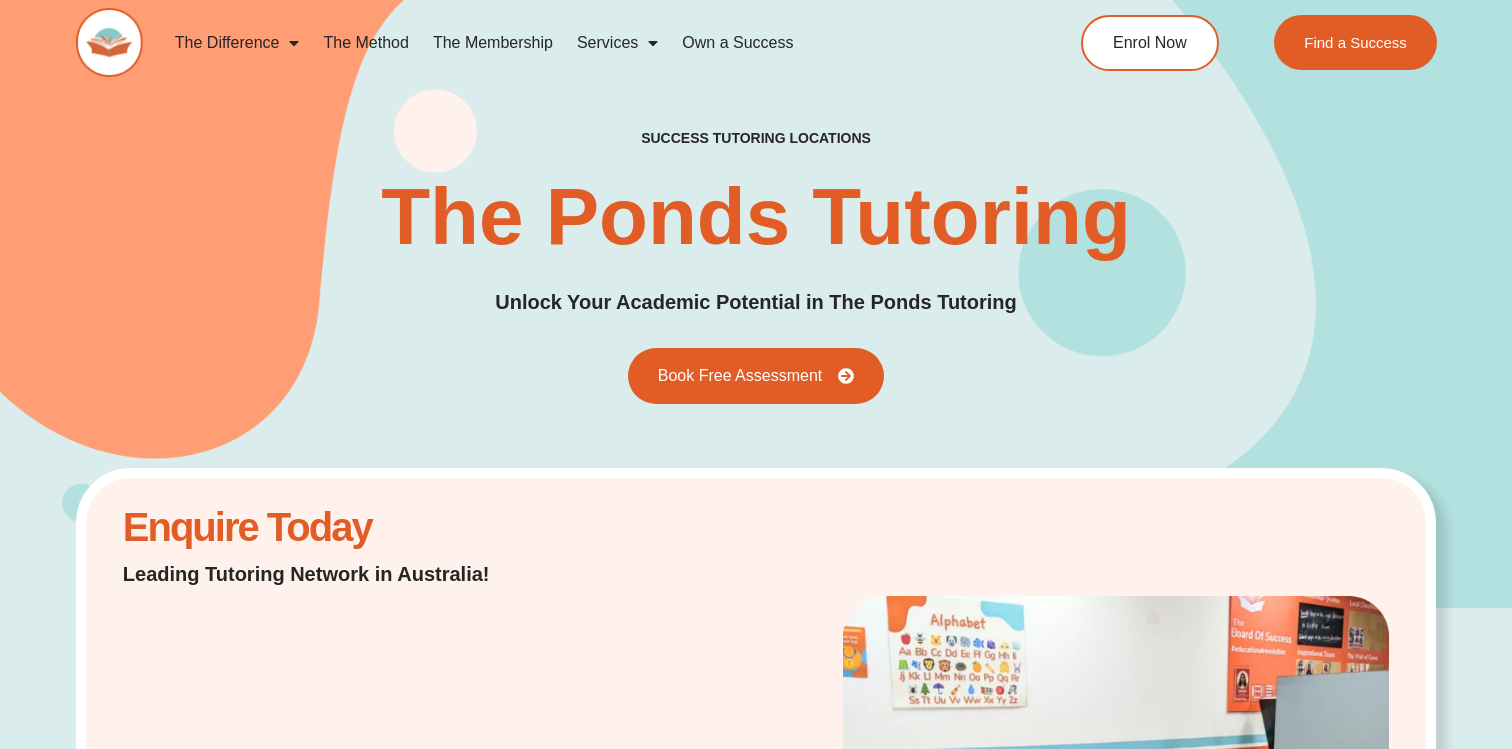 scroll, scrollTop: 7036, scrollLeft: 0, axis: vertical 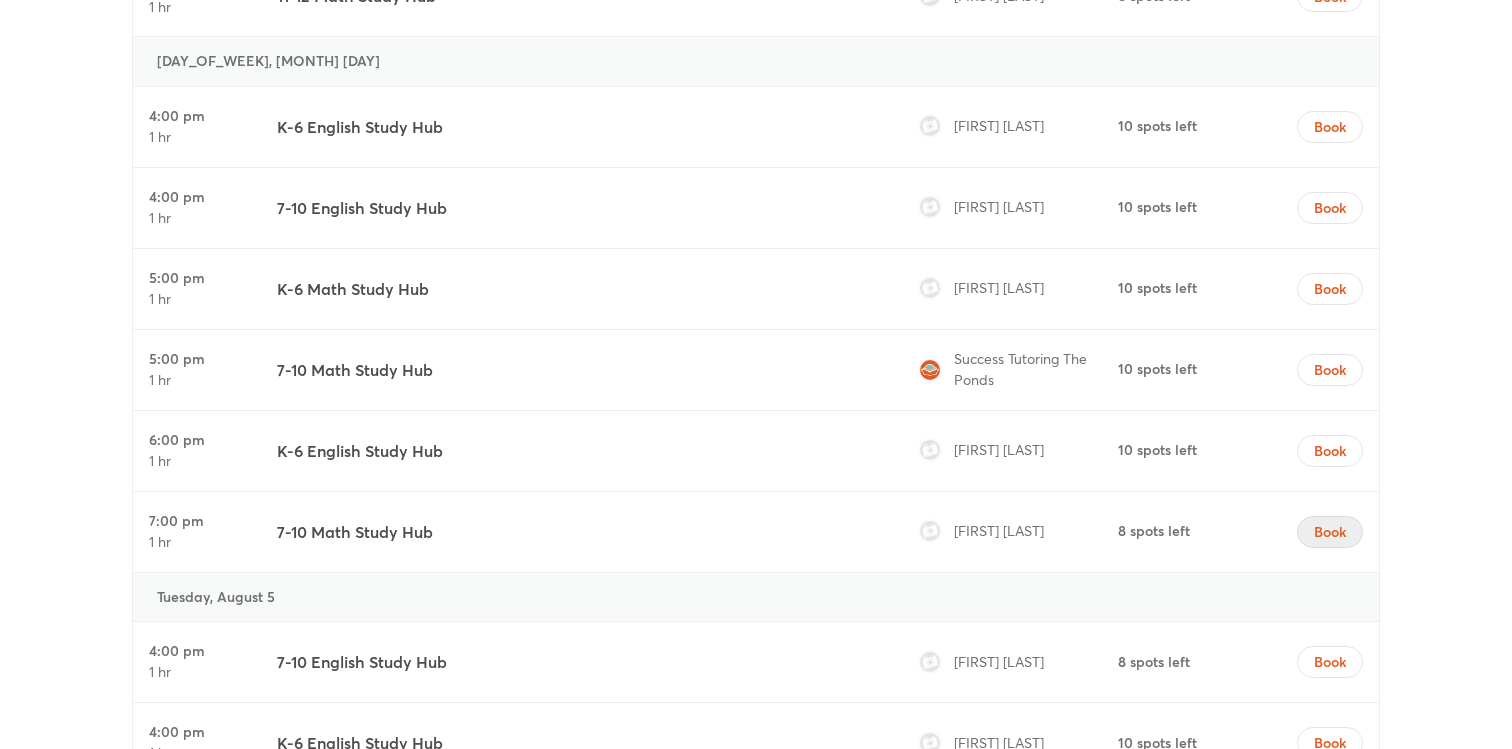 click on "Book" at bounding box center (1330, 532) 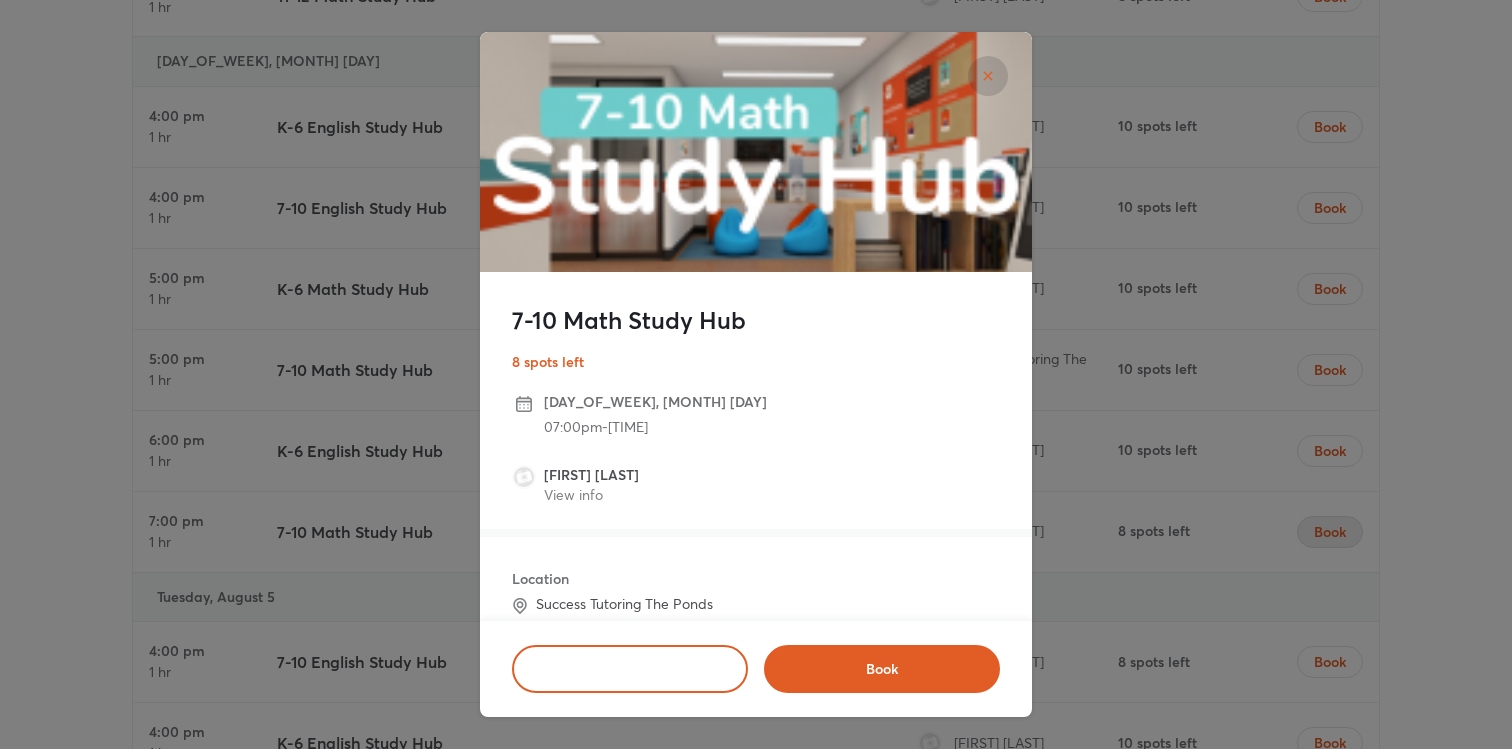 scroll, scrollTop: 5714, scrollLeft: 0, axis: vertical 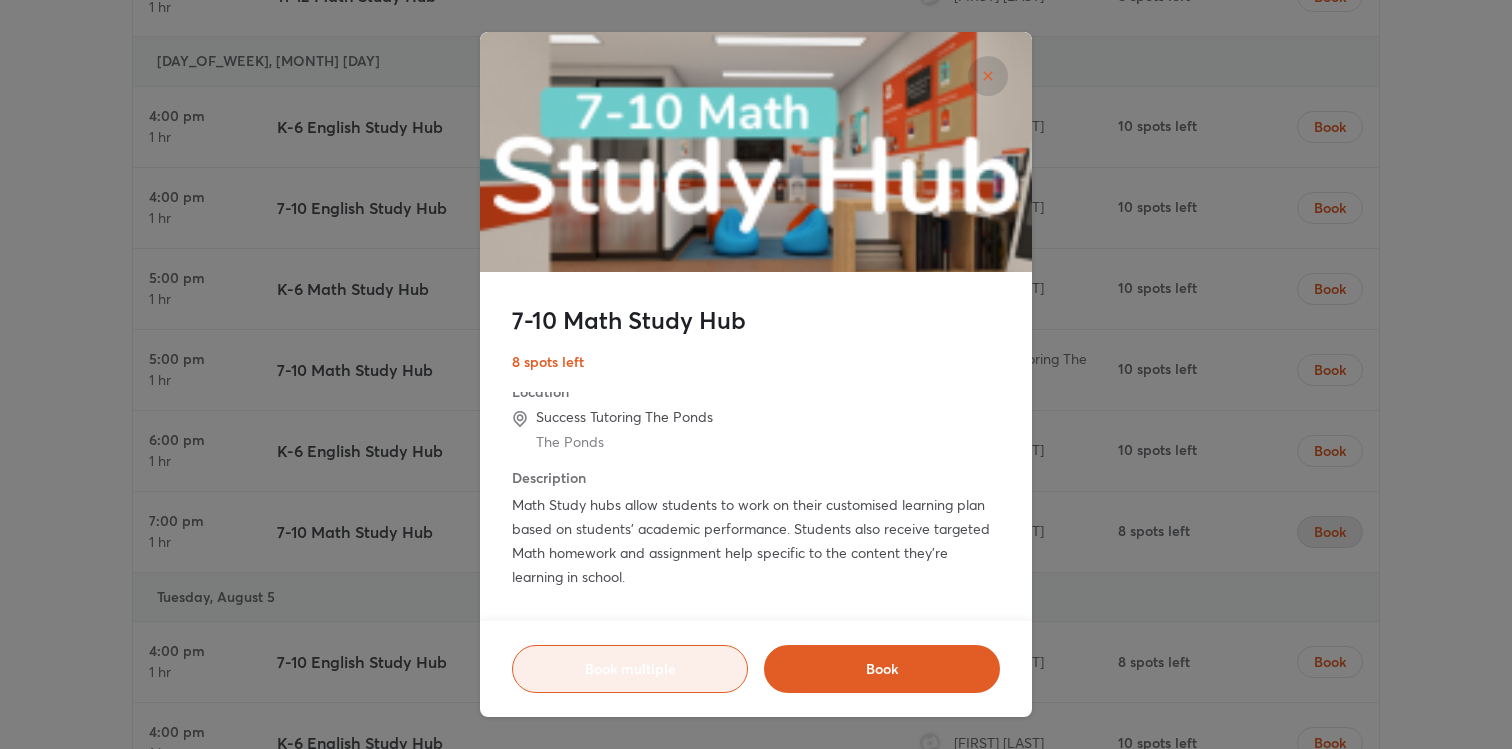 click on "Book multiple" at bounding box center [630, 669] 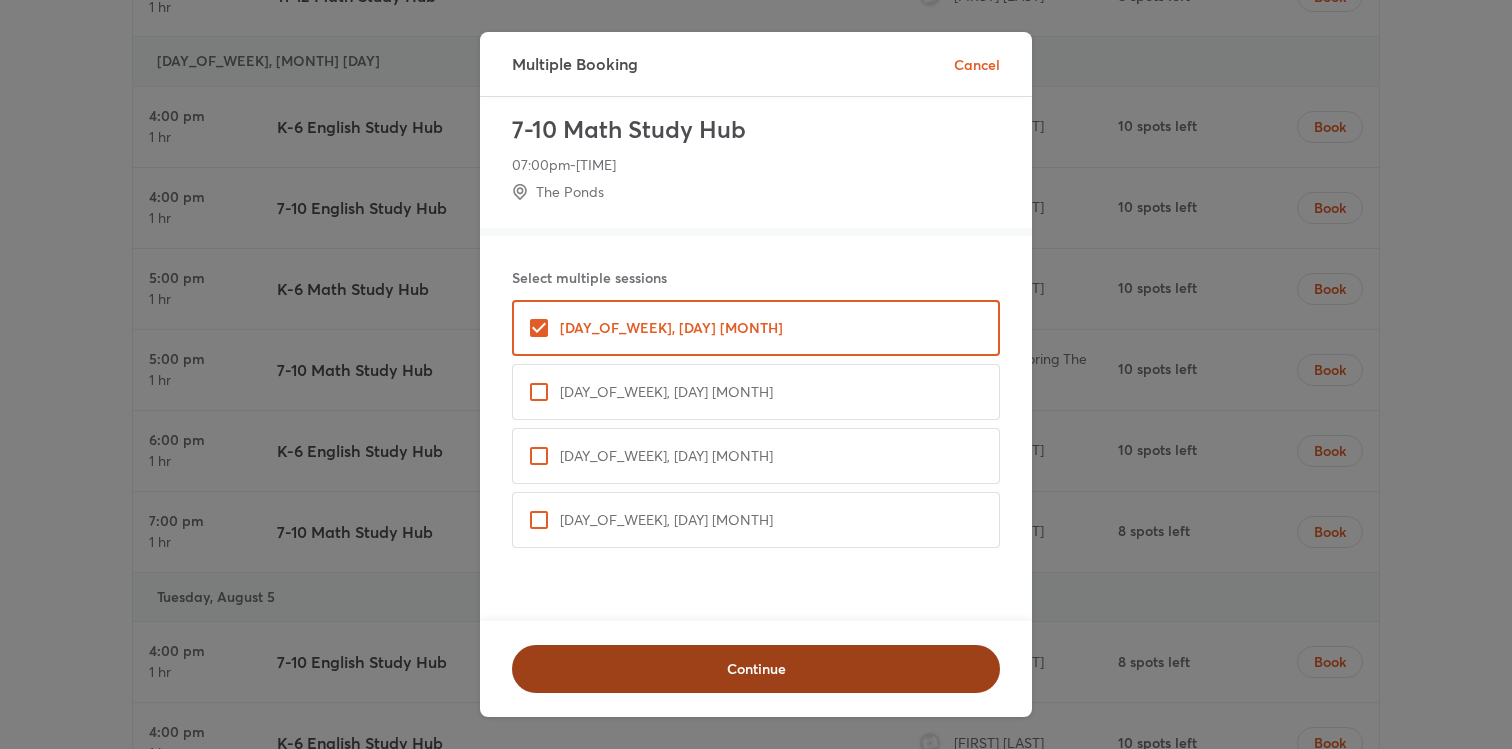 click on "Continue" at bounding box center (756, 669) 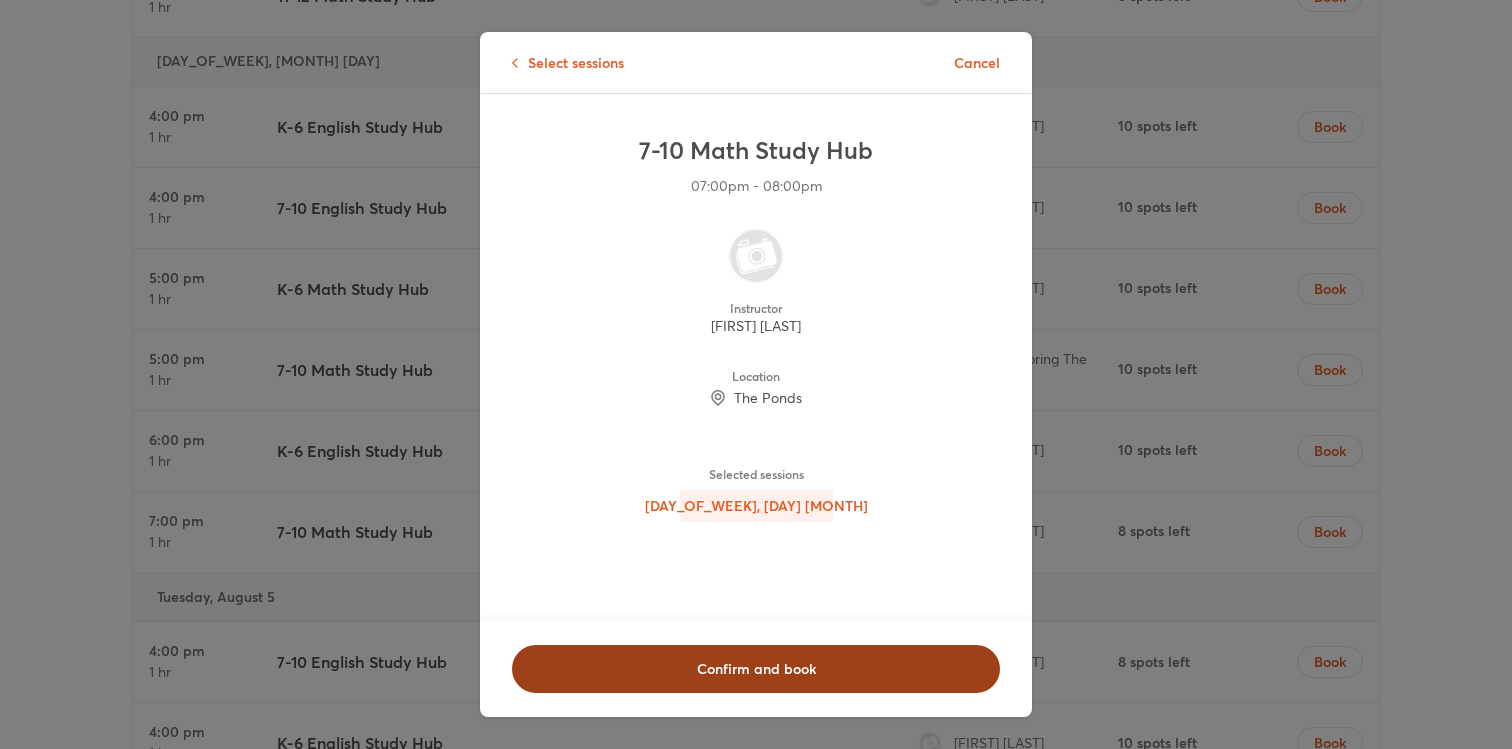 click on "Confirm and book" at bounding box center [756, 669] 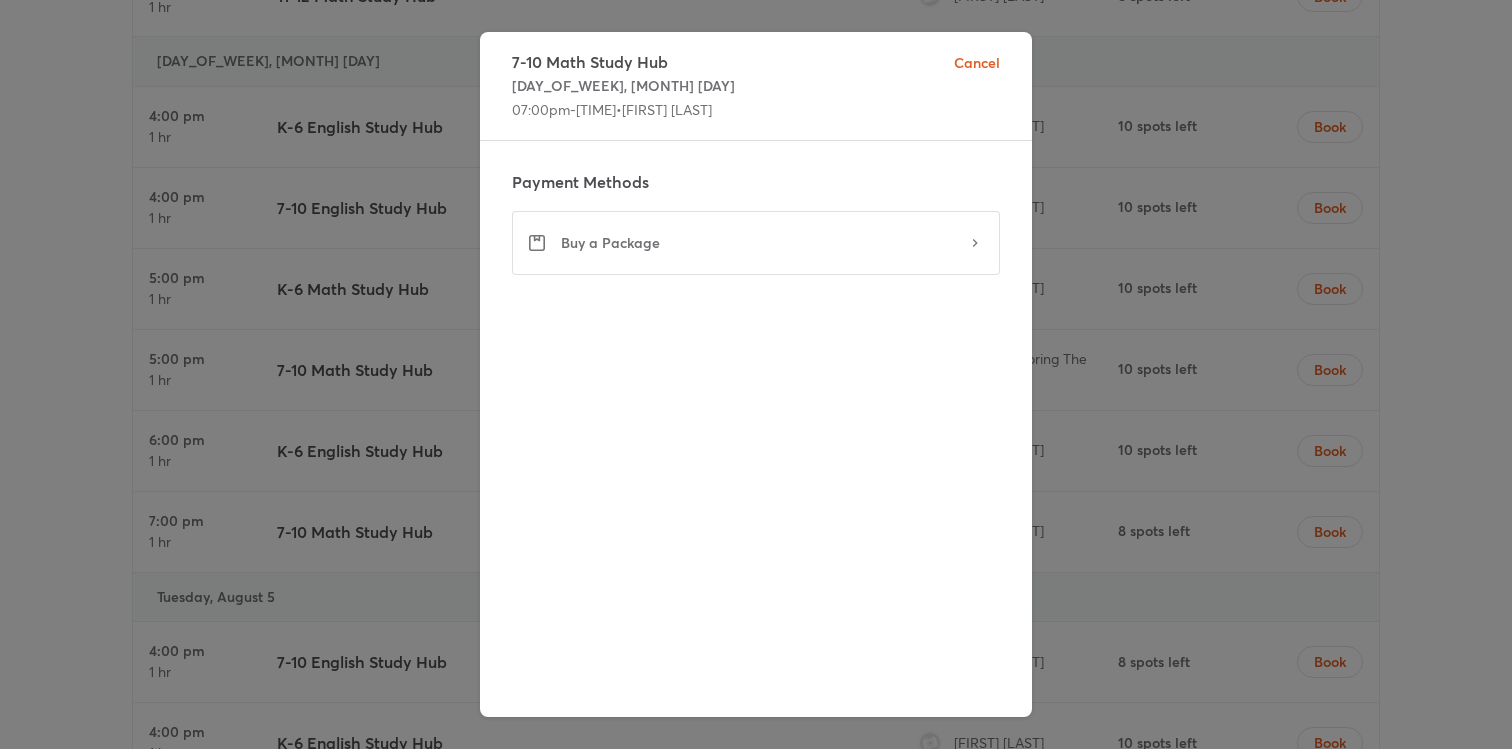 click on "Buy a Package" at bounding box center [756, 243] 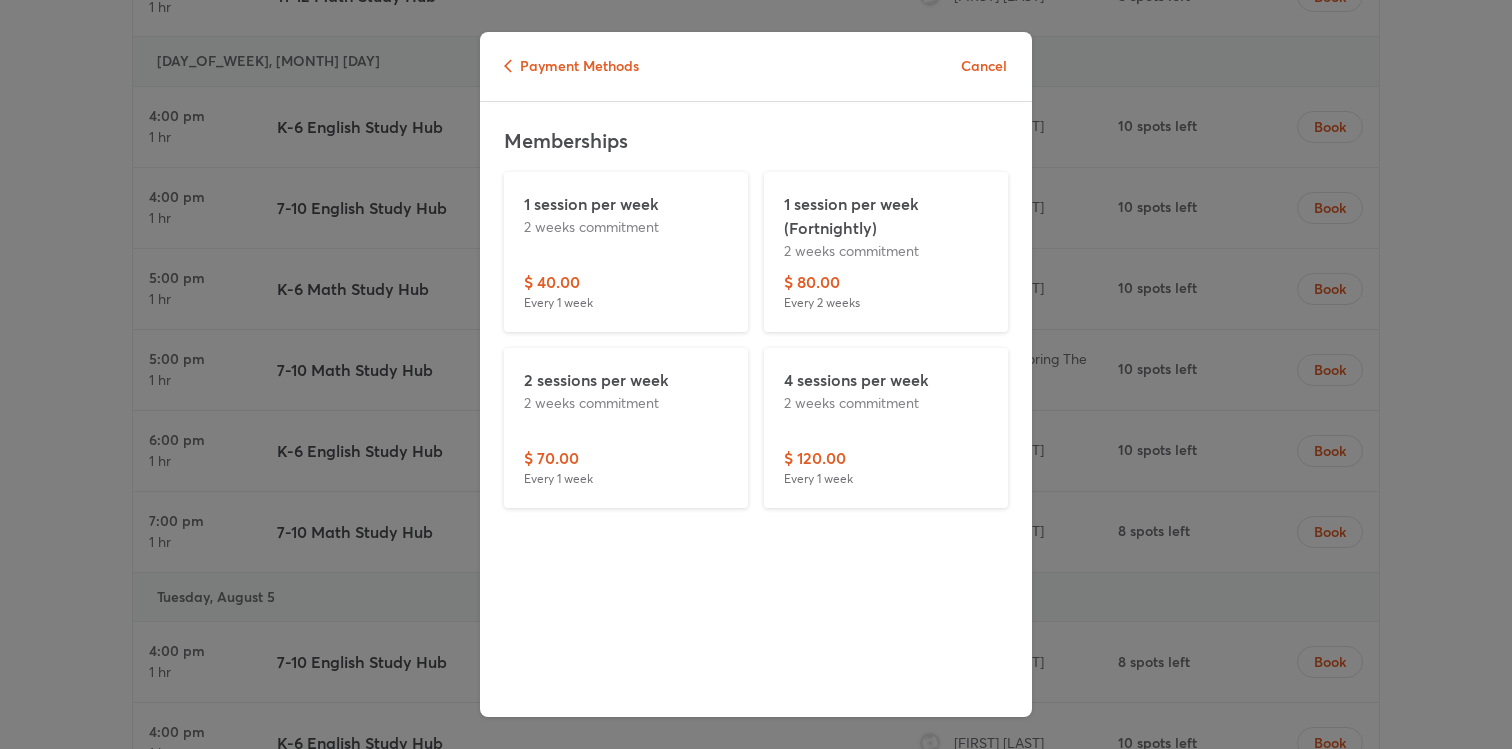 click on "$ [AMOUNT] Every [NUMBER] week" at bounding box center [886, 467] 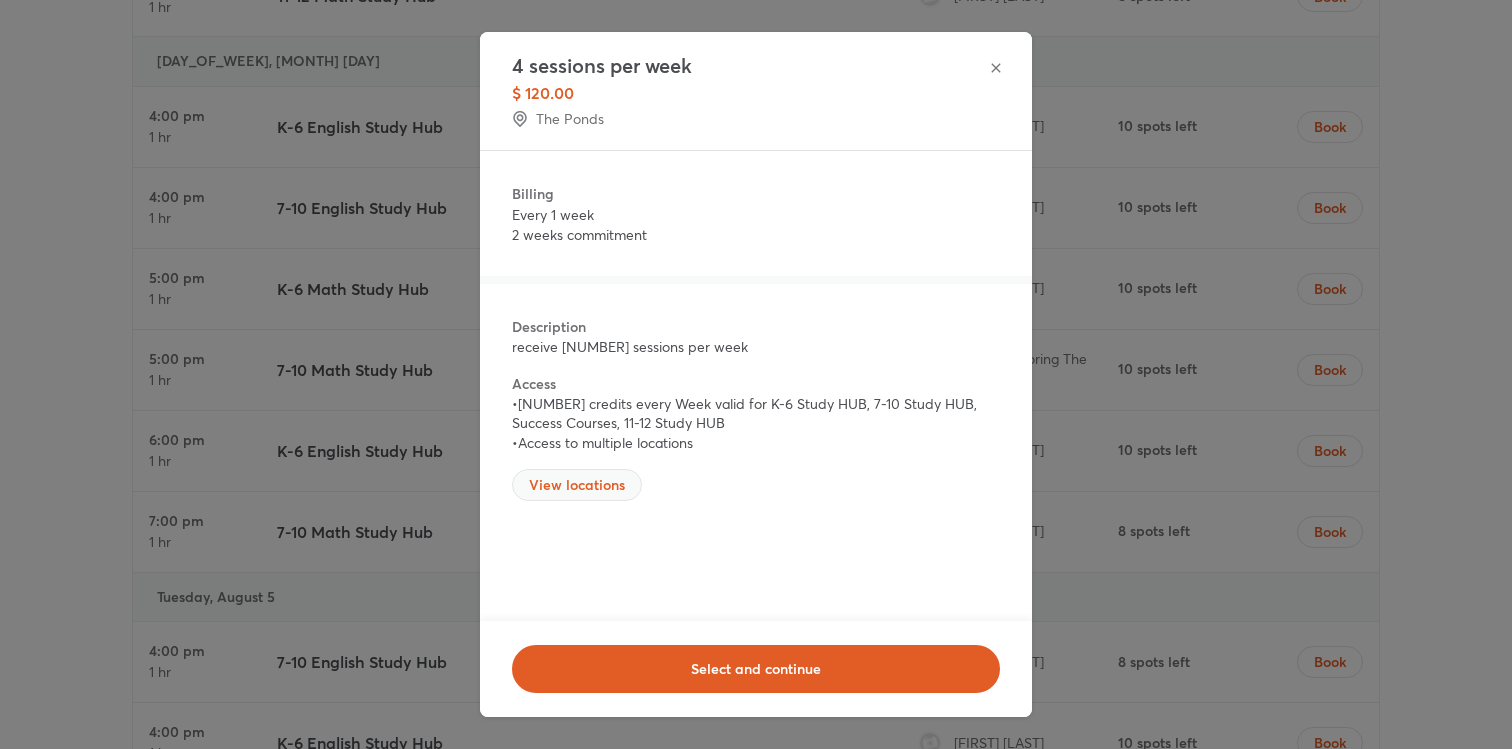 click on "View locations" at bounding box center (577, 485) 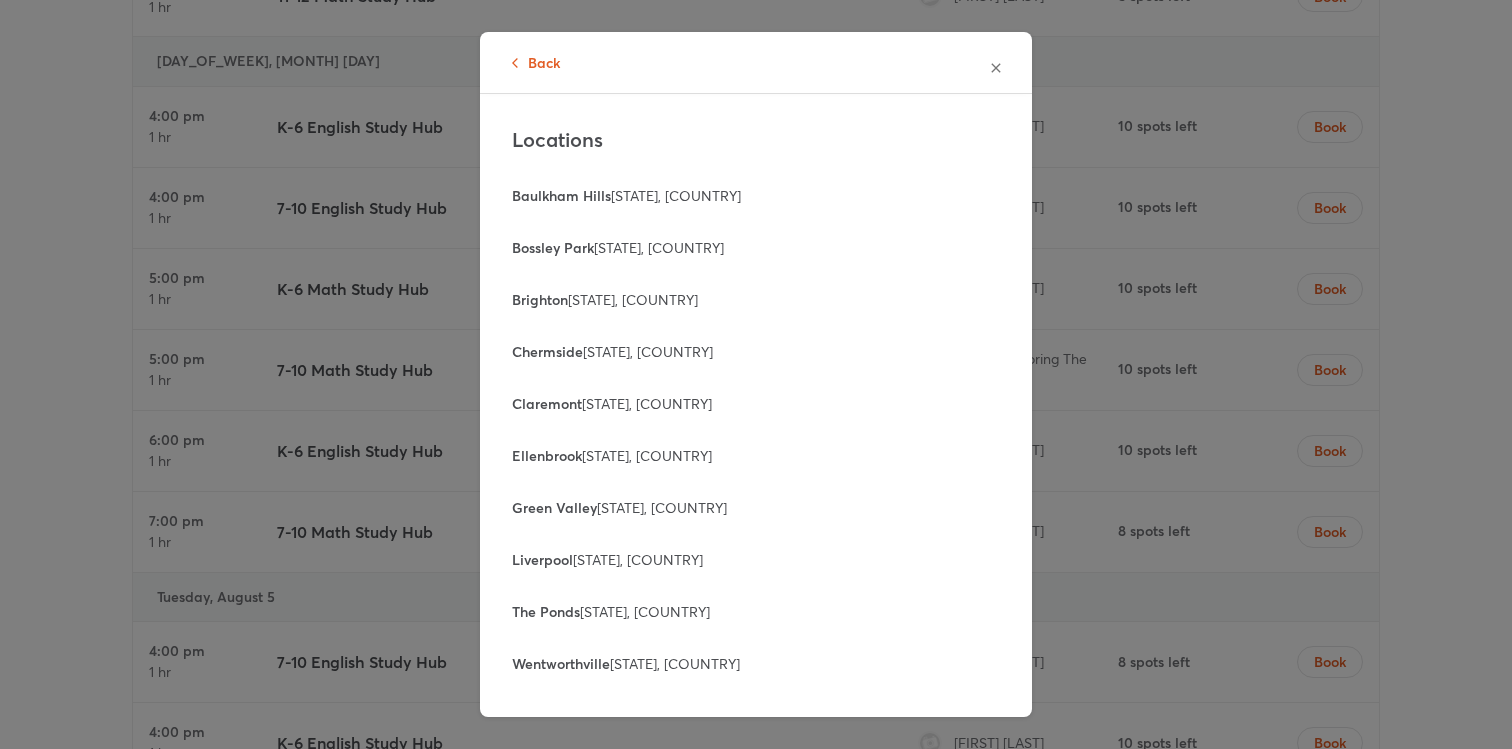 scroll, scrollTop: 10, scrollLeft: 0, axis: vertical 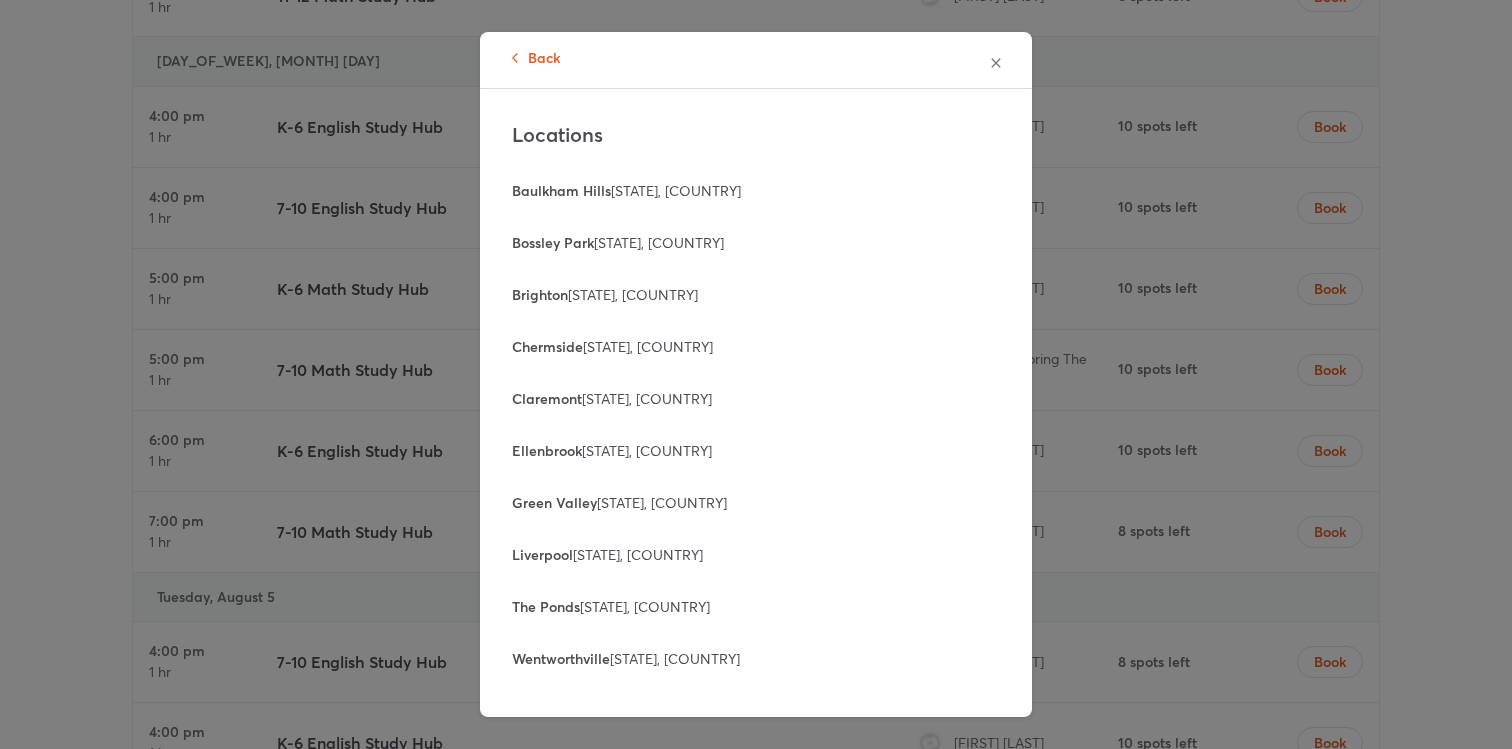 click on "The Ponds" at bounding box center (546, 606) 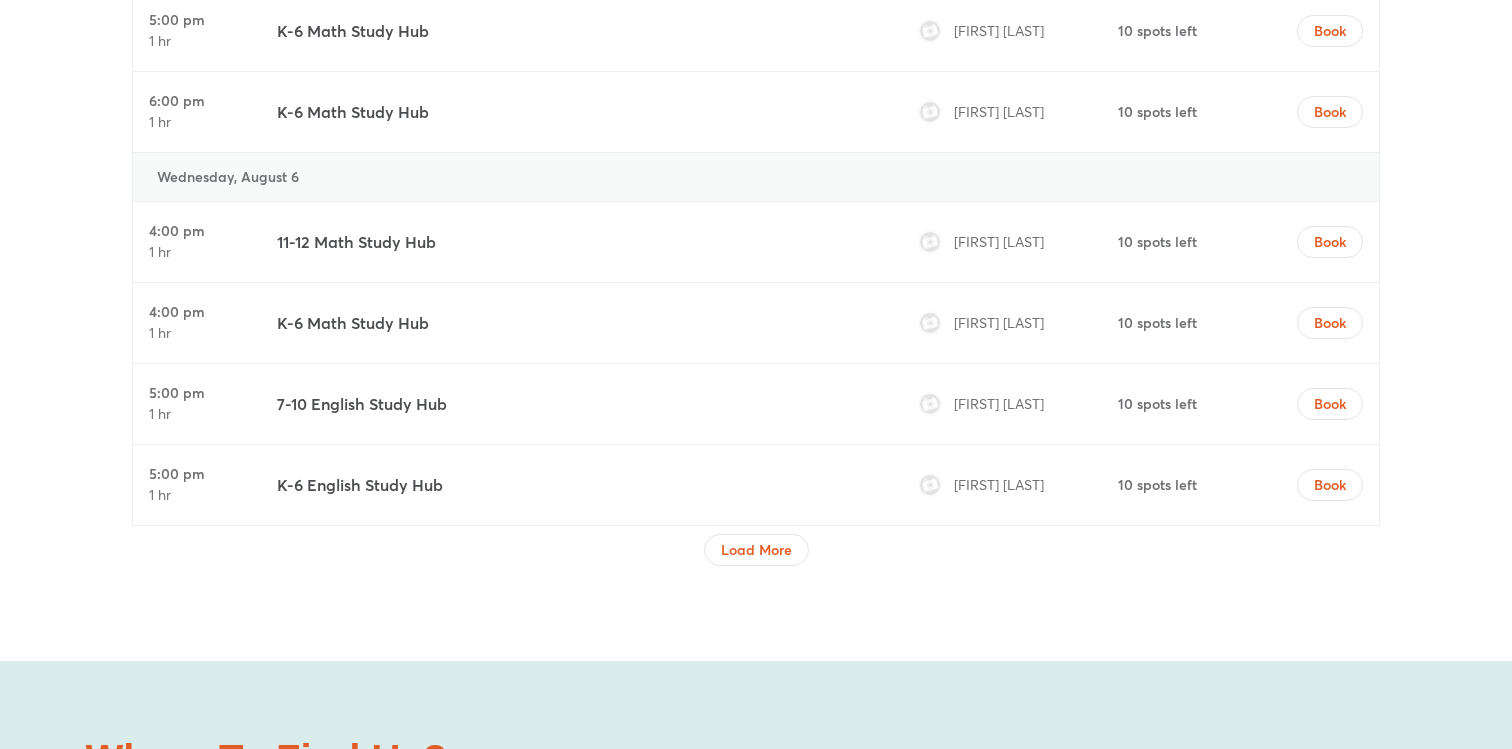 scroll, scrollTop: 6589, scrollLeft: 0, axis: vertical 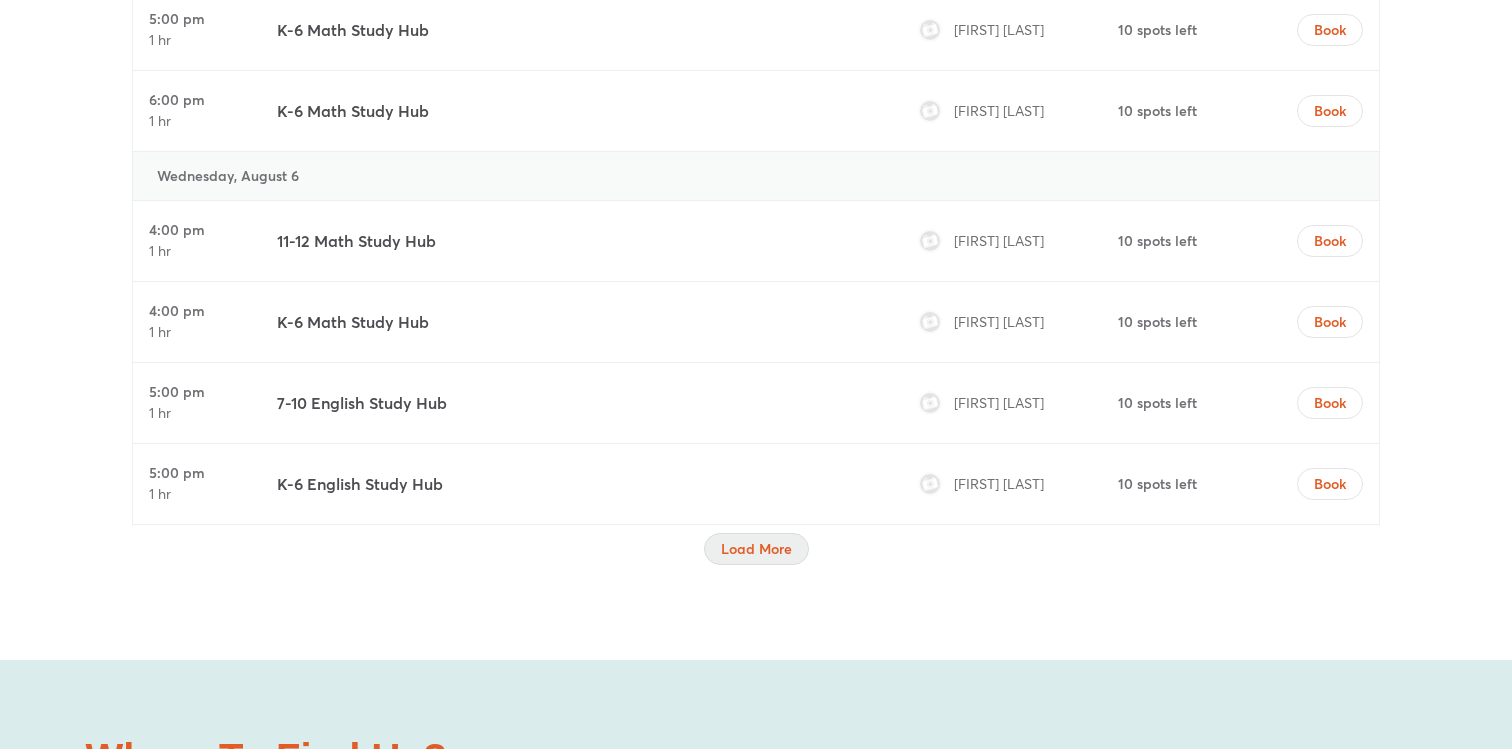 click on "Load More" at bounding box center (756, 549) 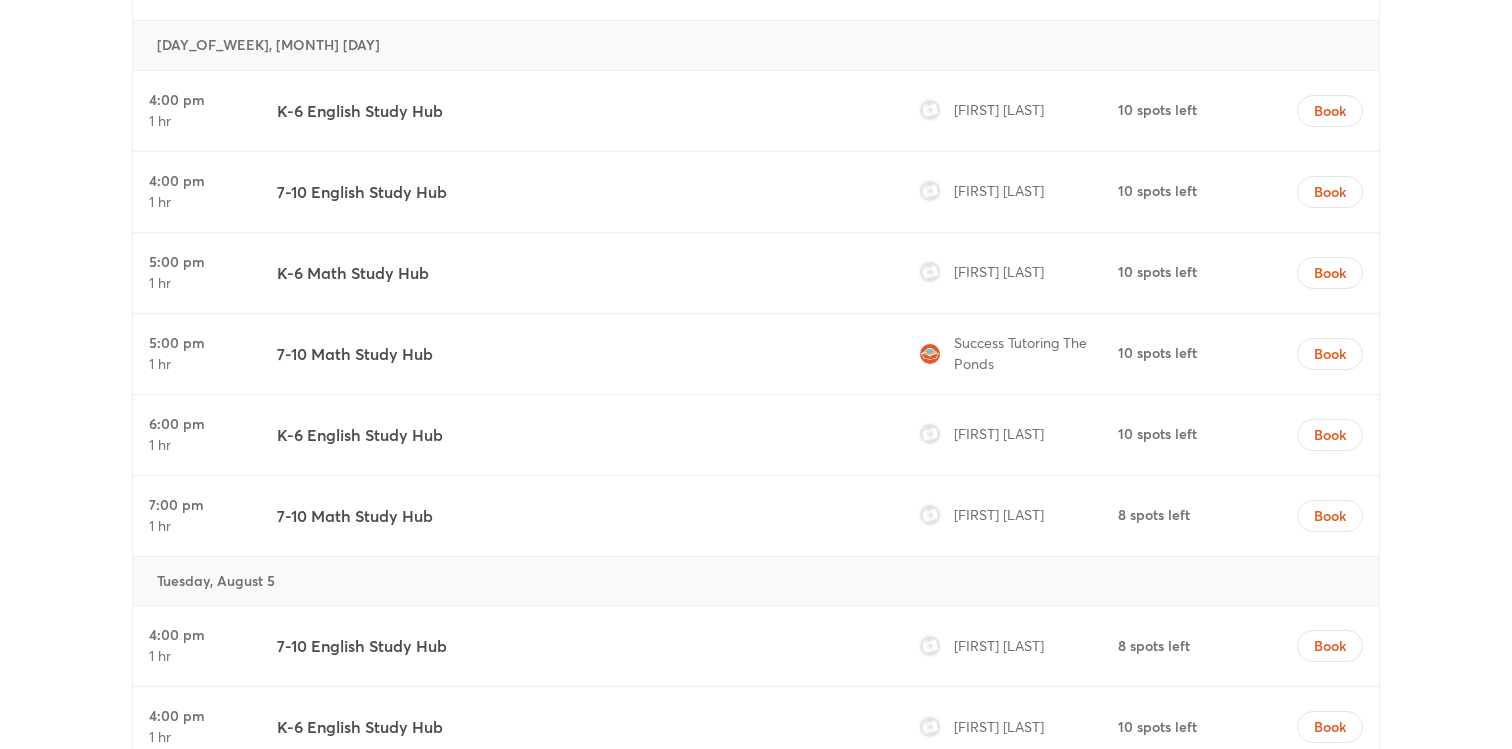 scroll, scrollTop: 5736, scrollLeft: 0, axis: vertical 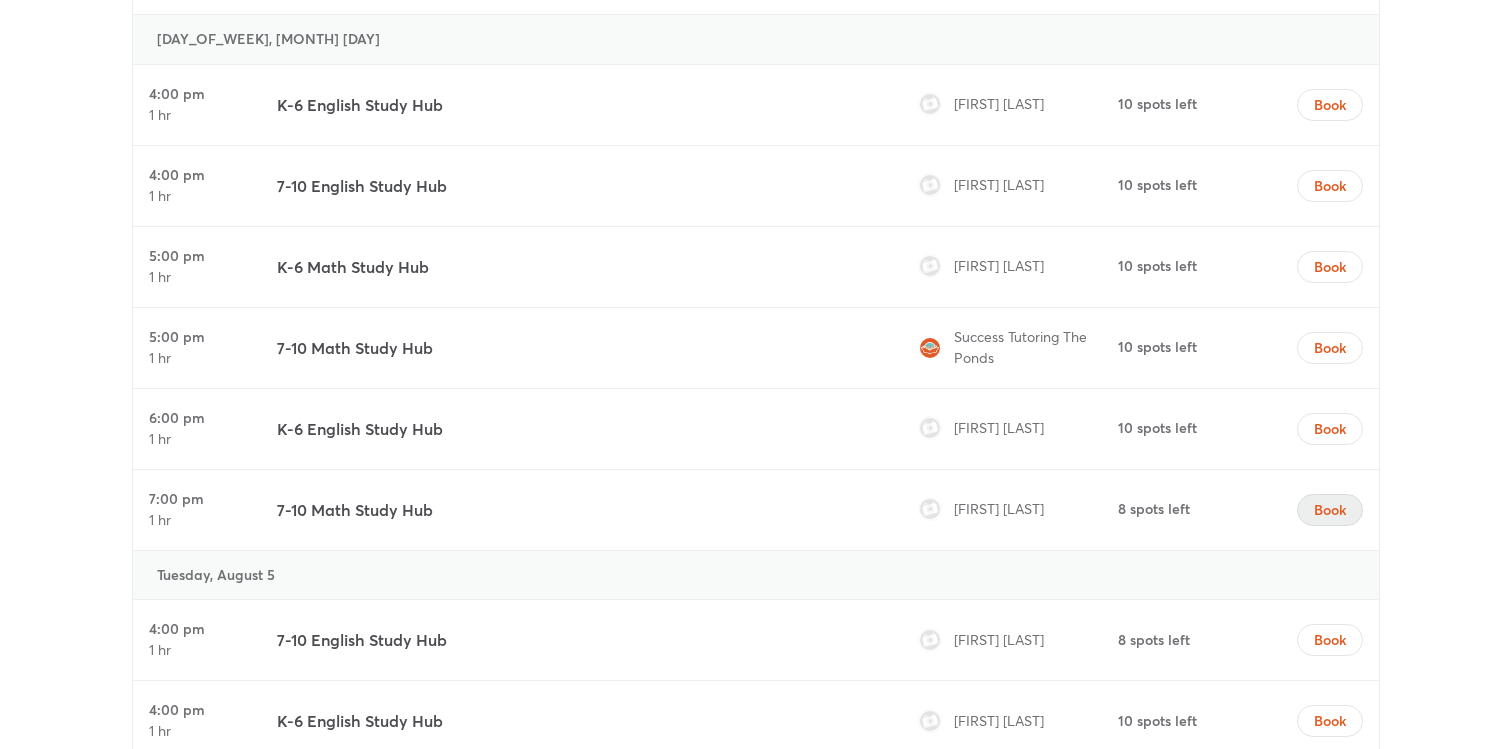 click on "Book" at bounding box center (1330, 510) 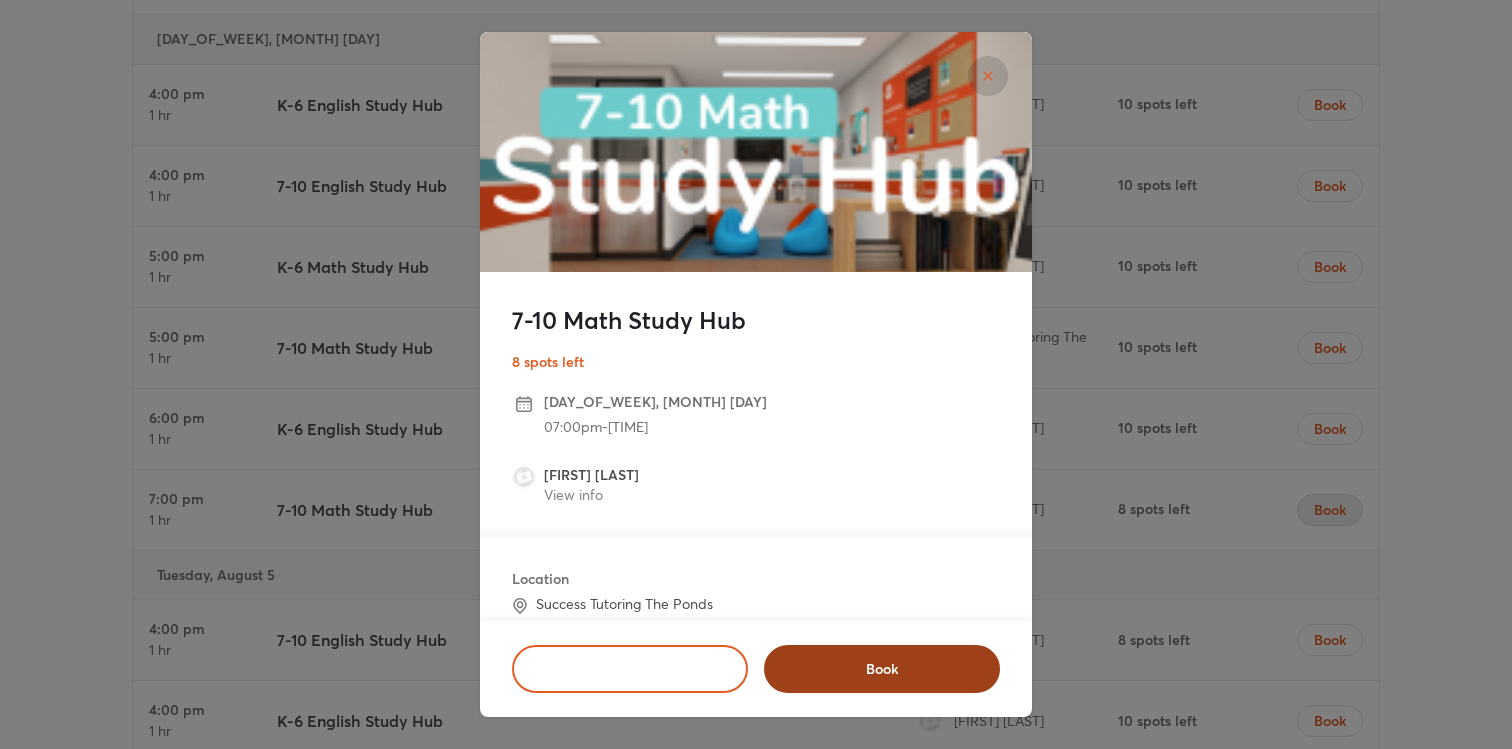 click on "Book" at bounding box center [882, 669] 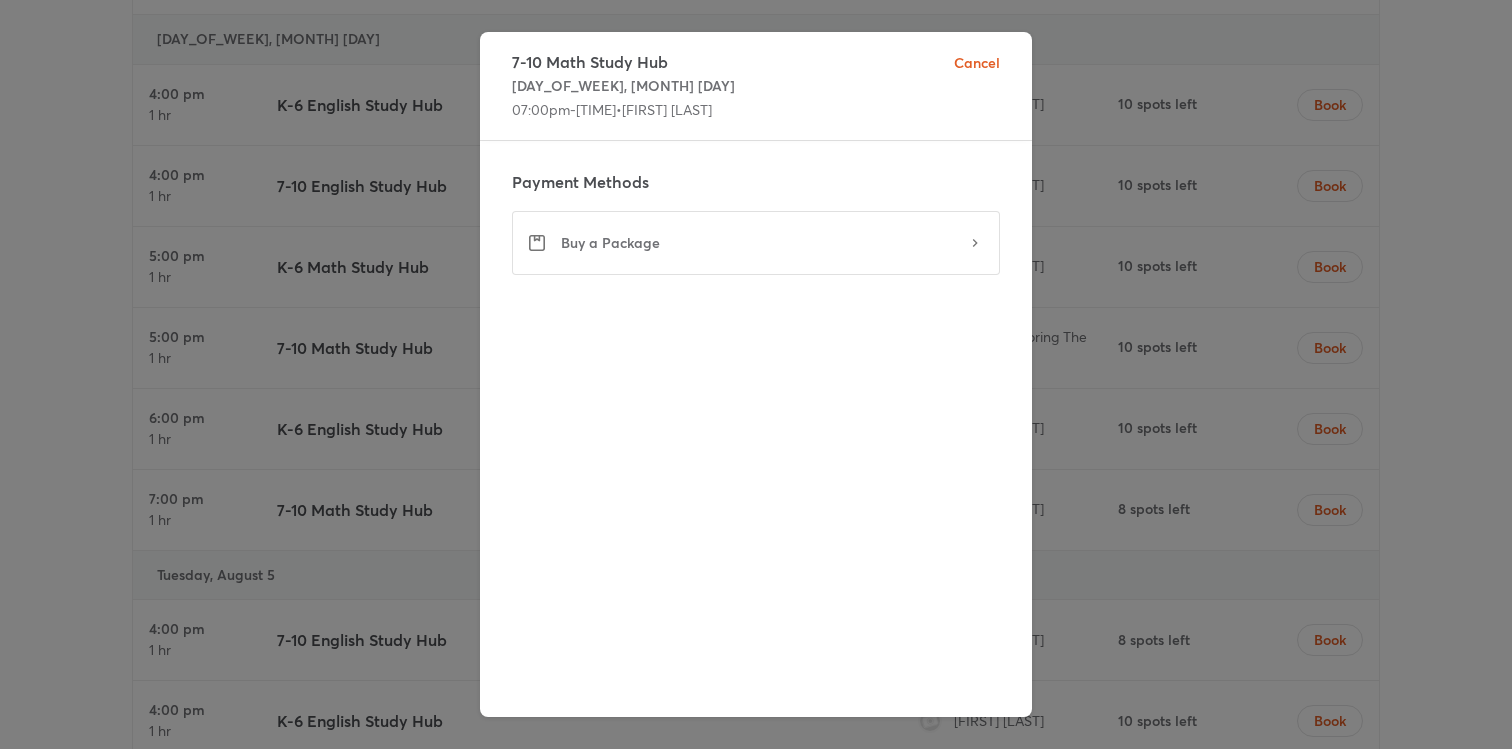 click on "Buy a Package" at bounding box center [764, 243] 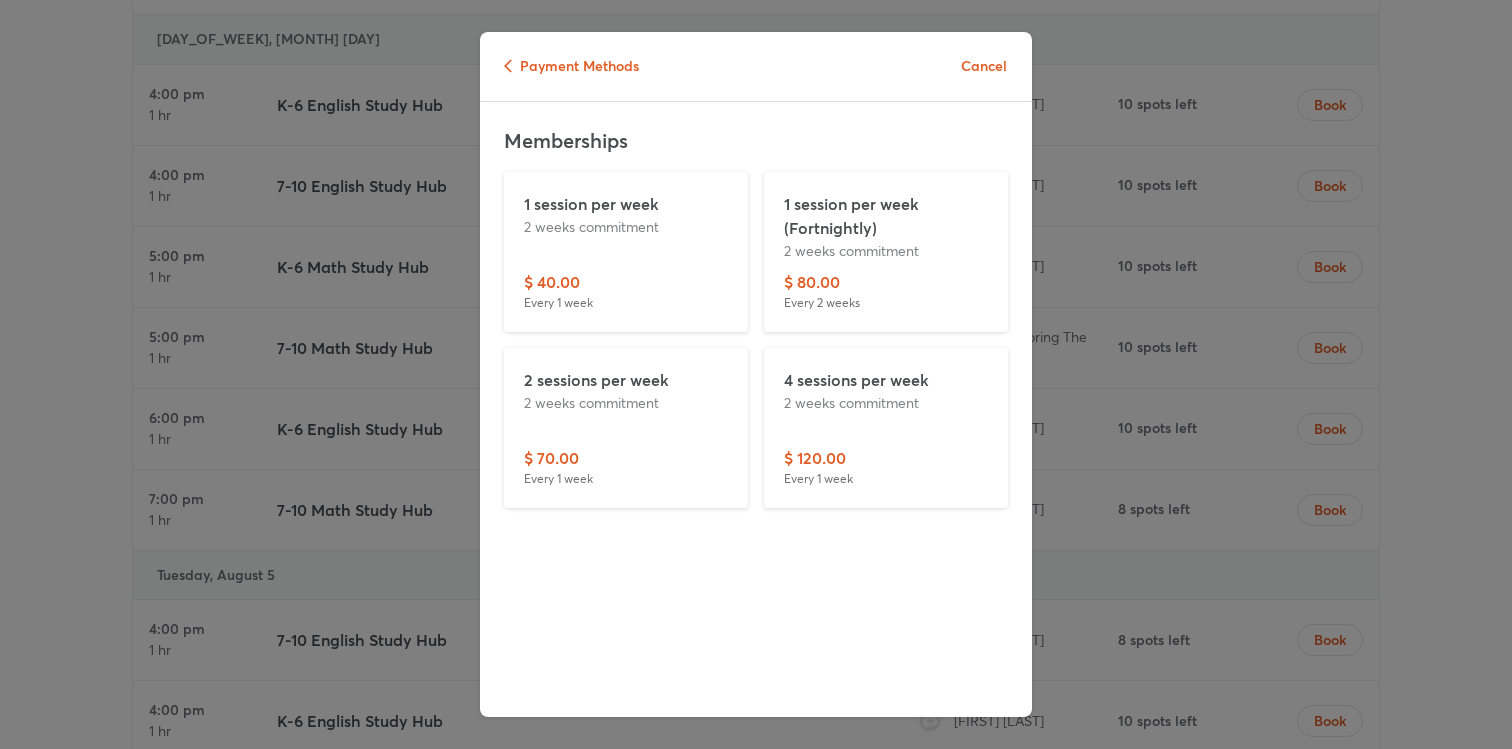 click on "$ [AMOUNT] Every [NUMBER] week" at bounding box center [886, 467] 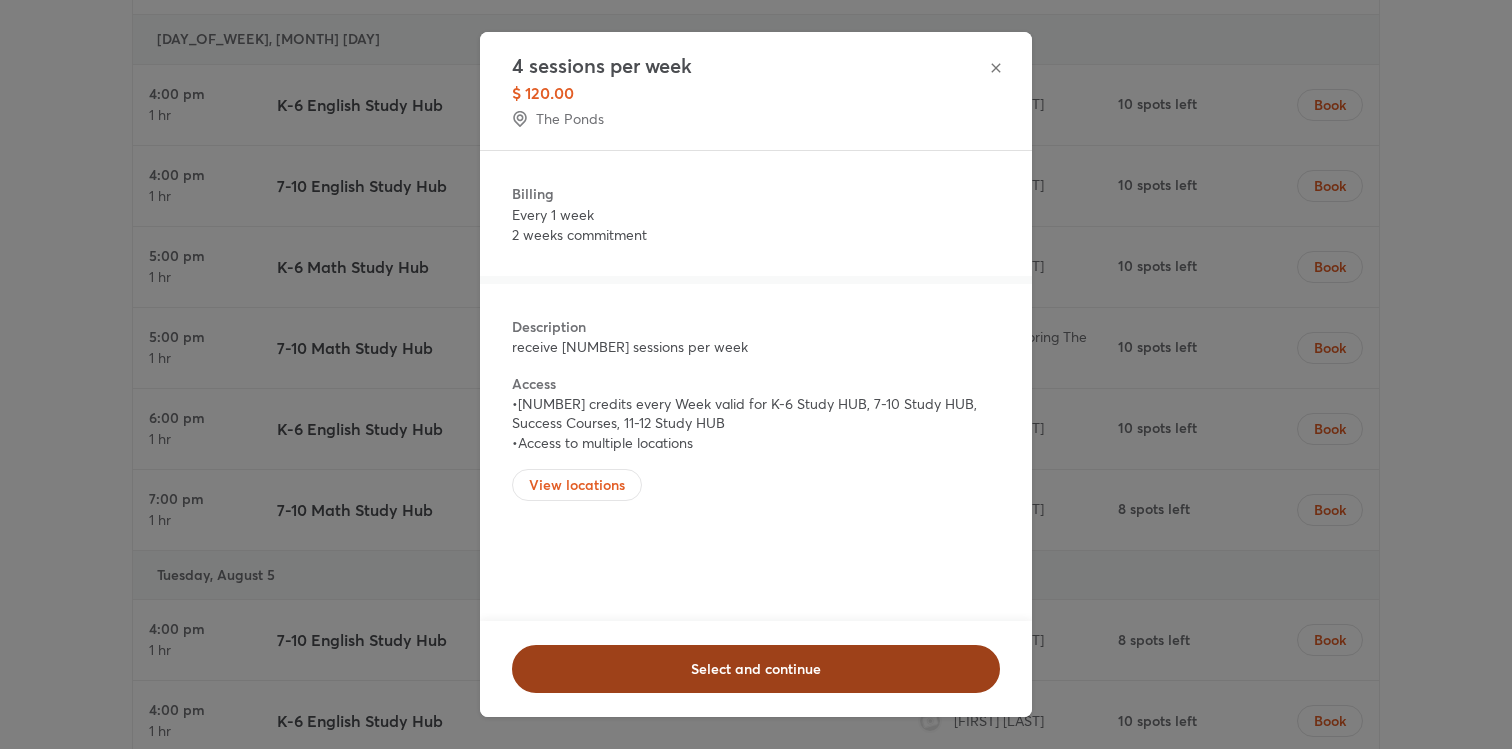 click on "Select and continue" at bounding box center (756, 669) 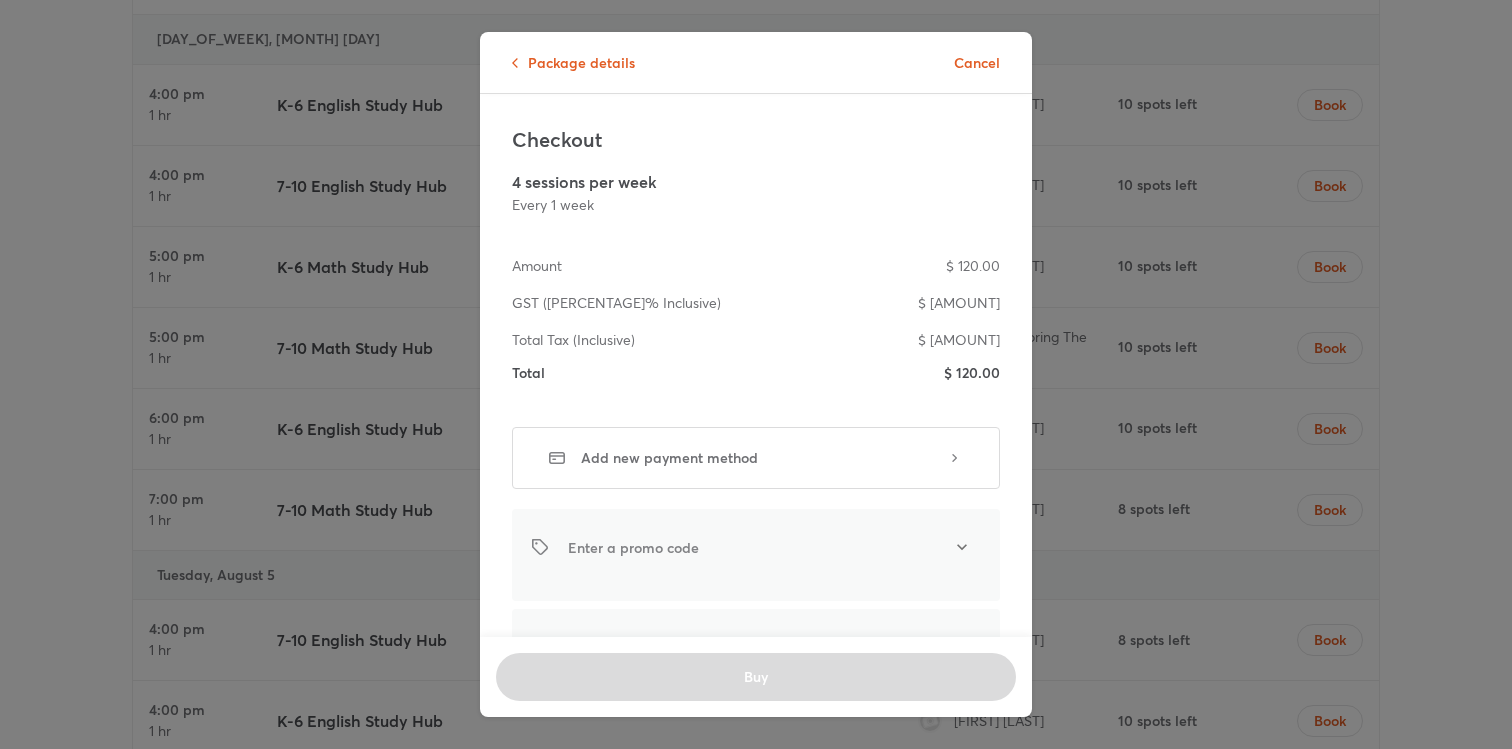 click on "Add new payment method" at bounding box center (764, 458) 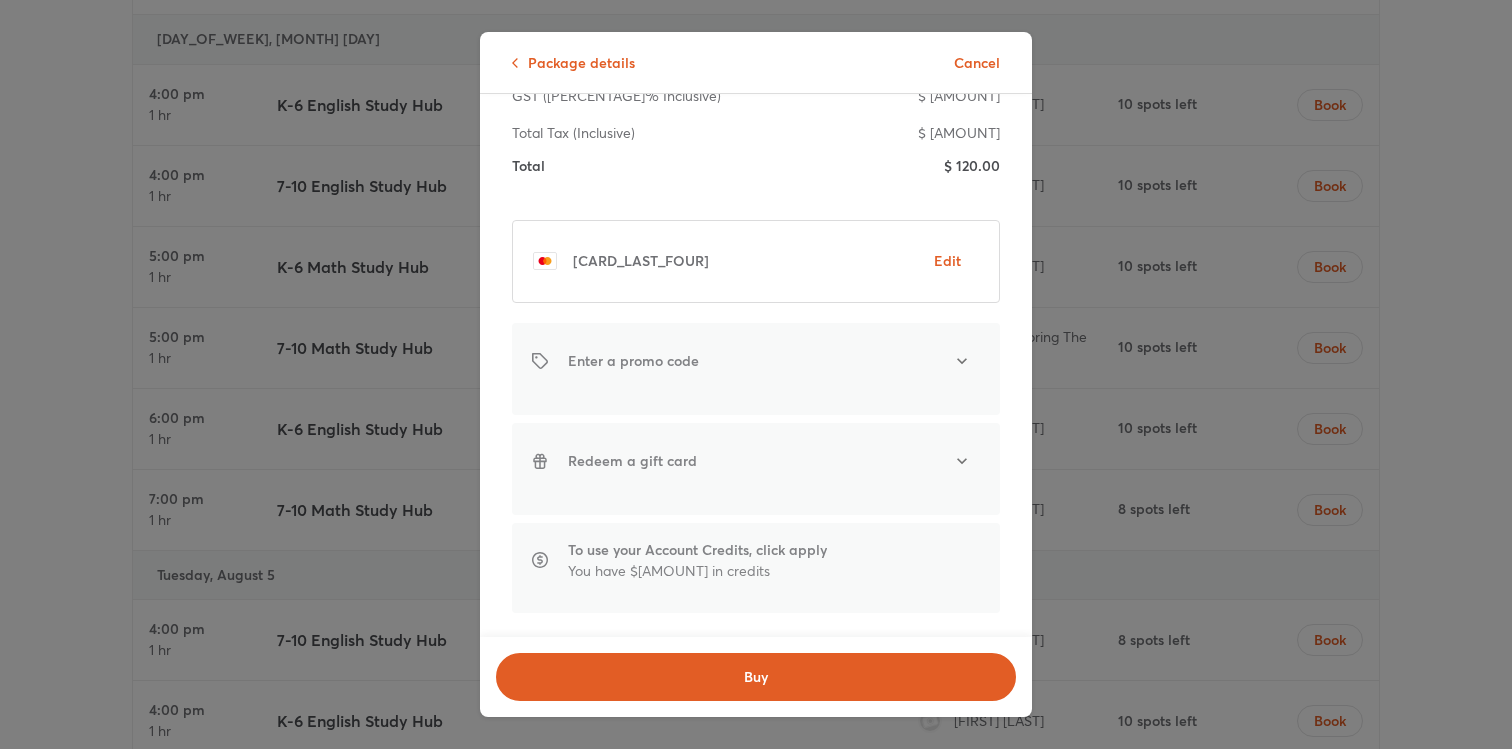 scroll, scrollTop: 214, scrollLeft: 0, axis: vertical 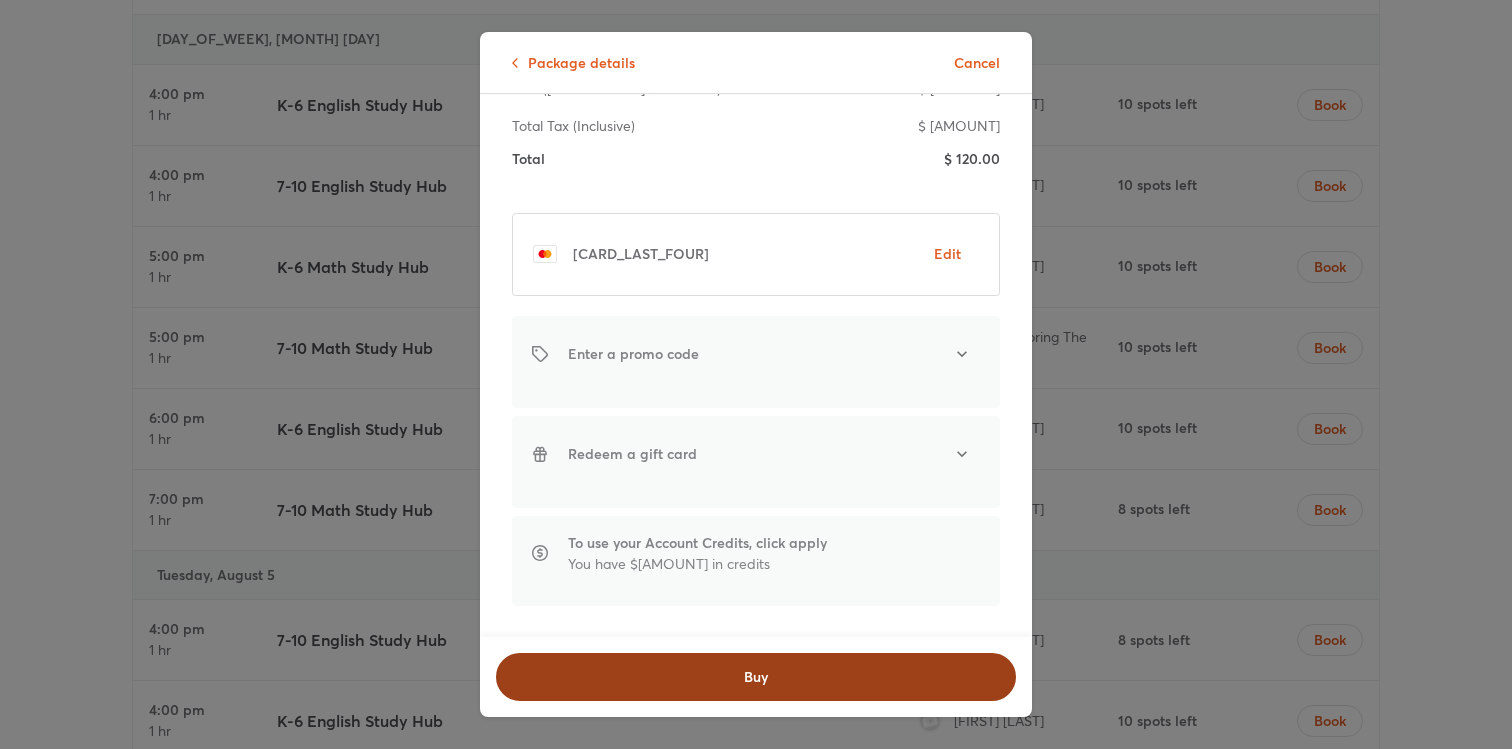 click on "Buy" at bounding box center [756, 677] 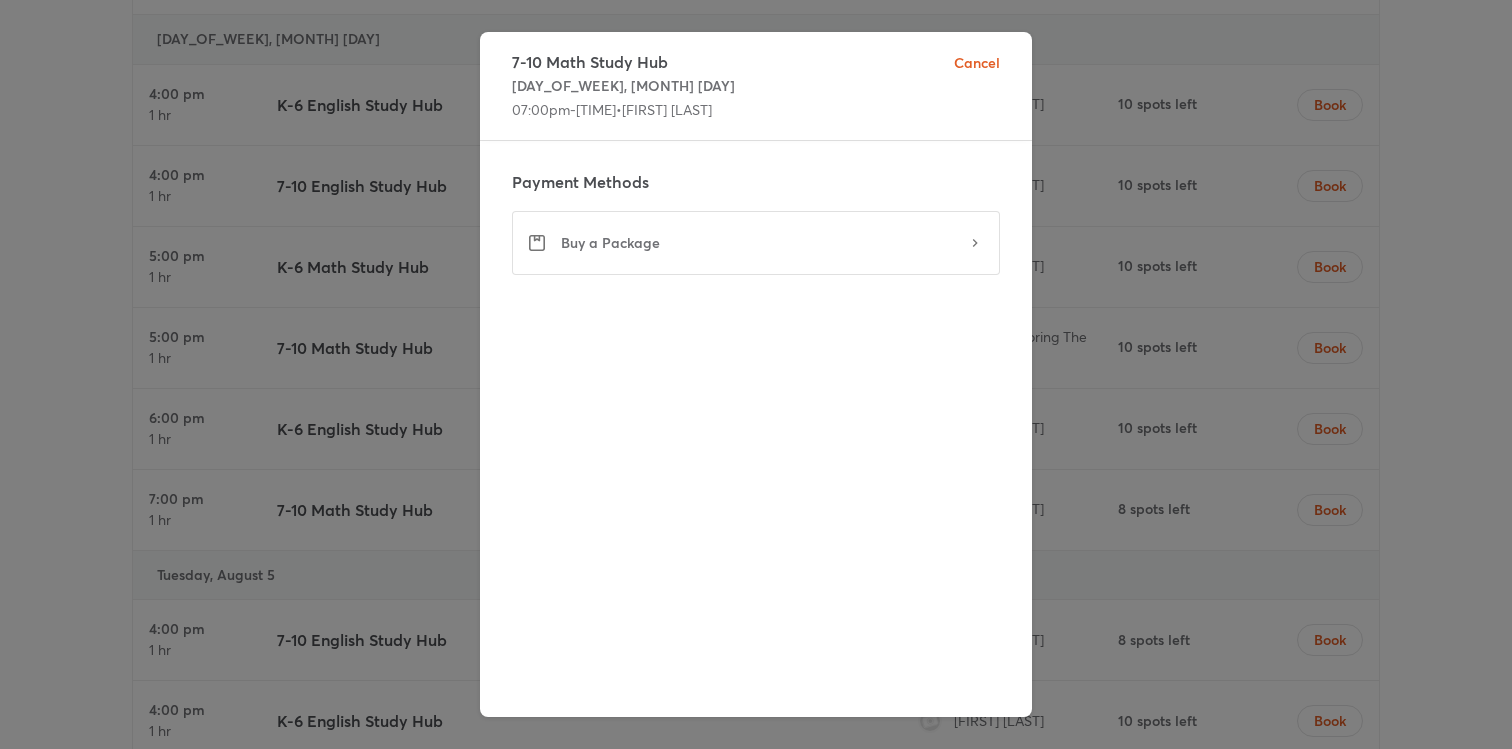 click on "Buy a Package" at bounding box center [764, 243] 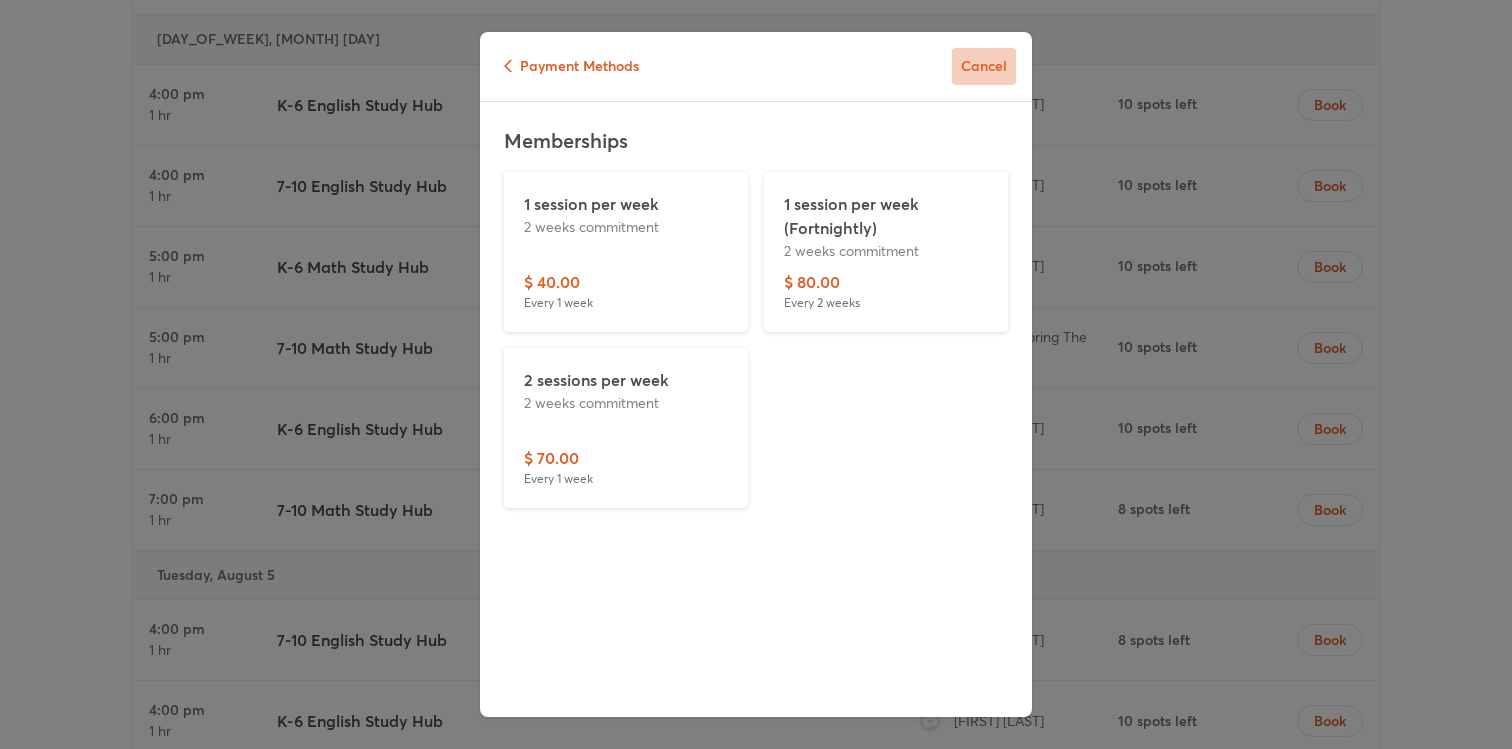 click on "Cancel" at bounding box center [984, 66] 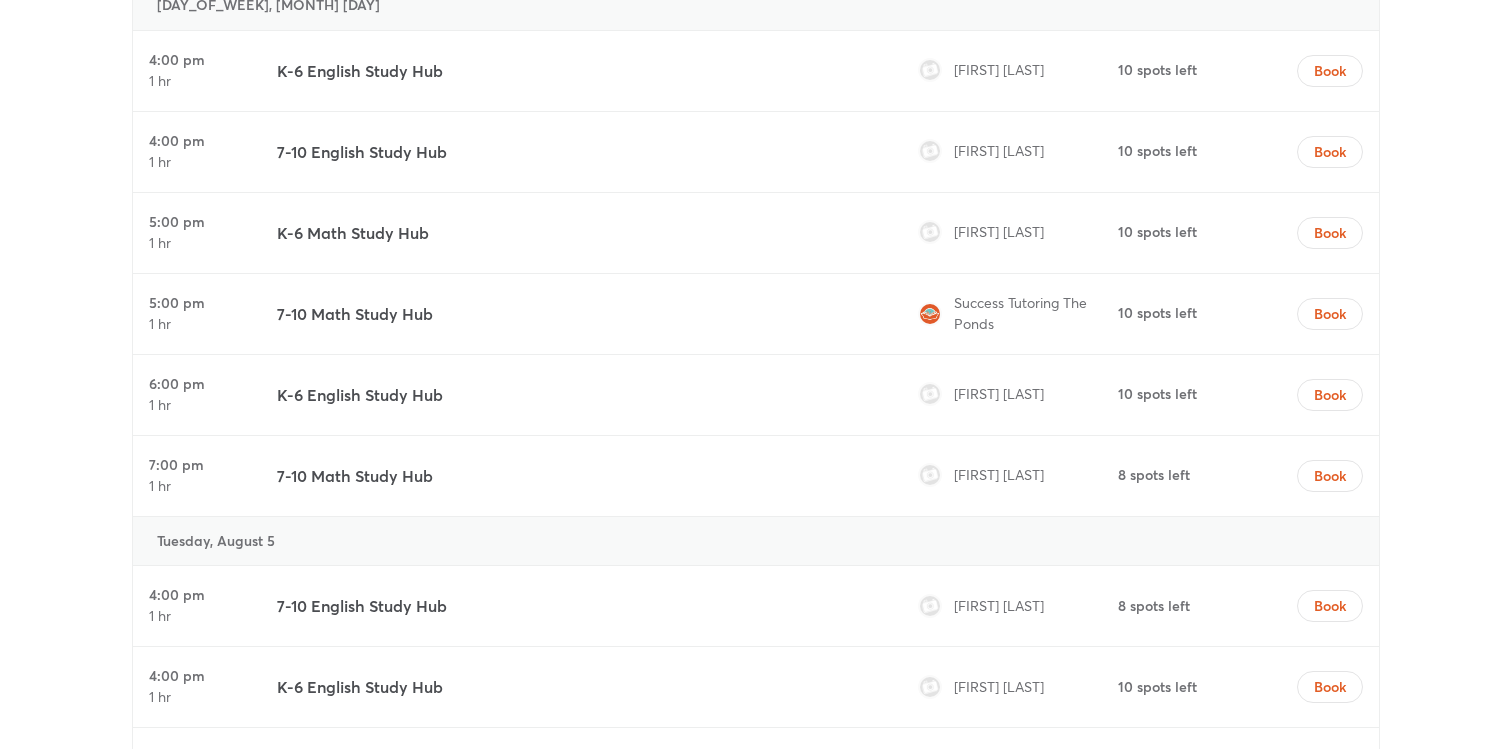 scroll, scrollTop: 5772, scrollLeft: 0, axis: vertical 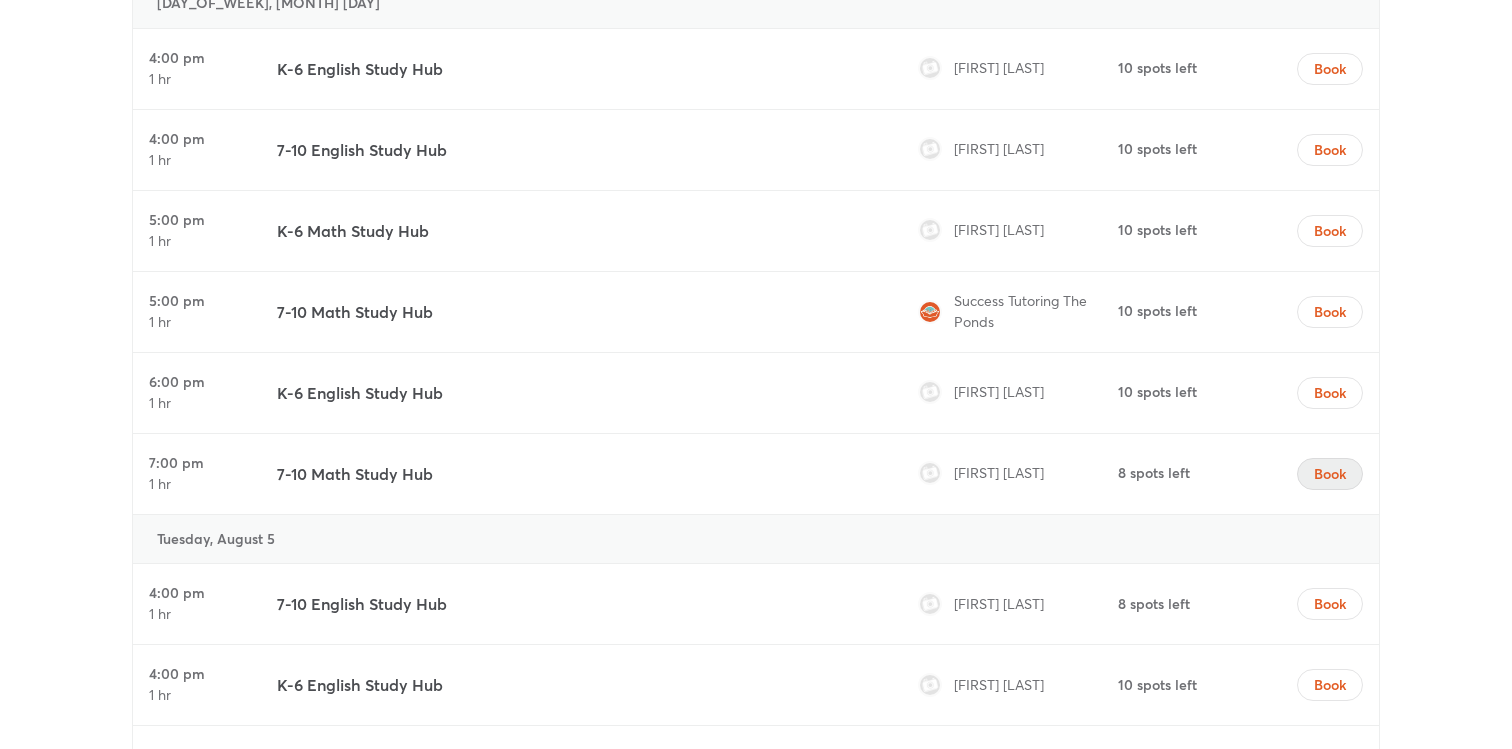 click on "Book" at bounding box center (1330, 474) 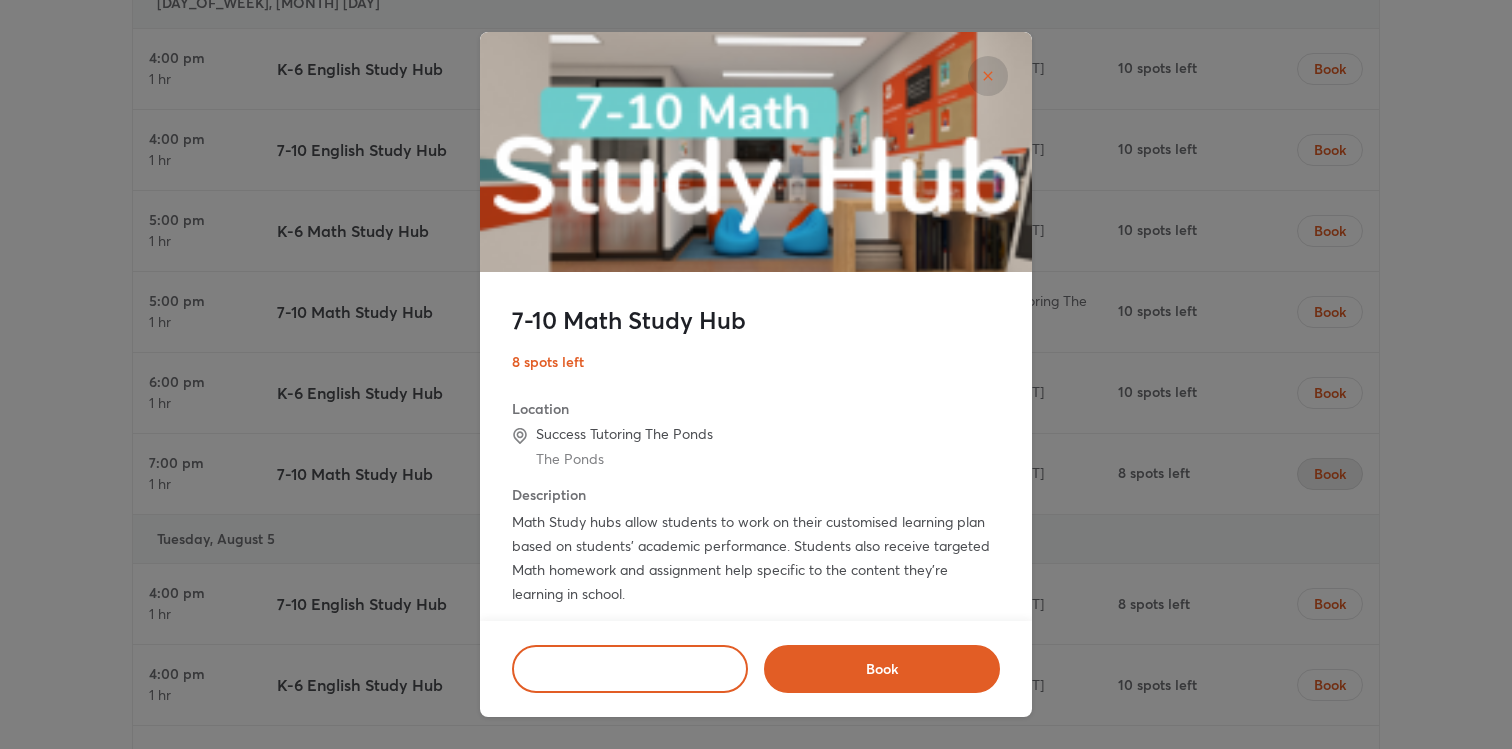 scroll, scrollTop: 187, scrollLeft: 0, axis: vertical 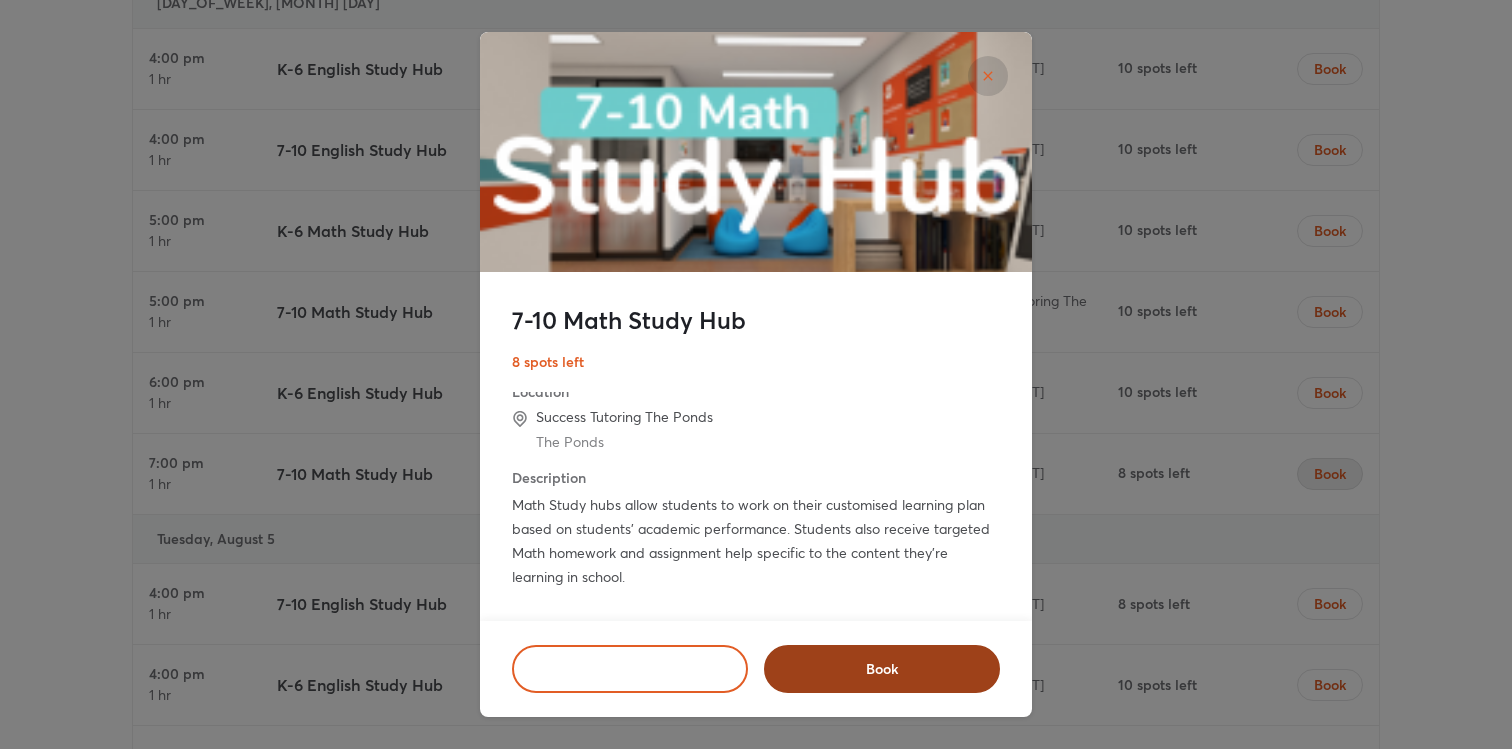 click on "Book" at bounding box center [882, 669] 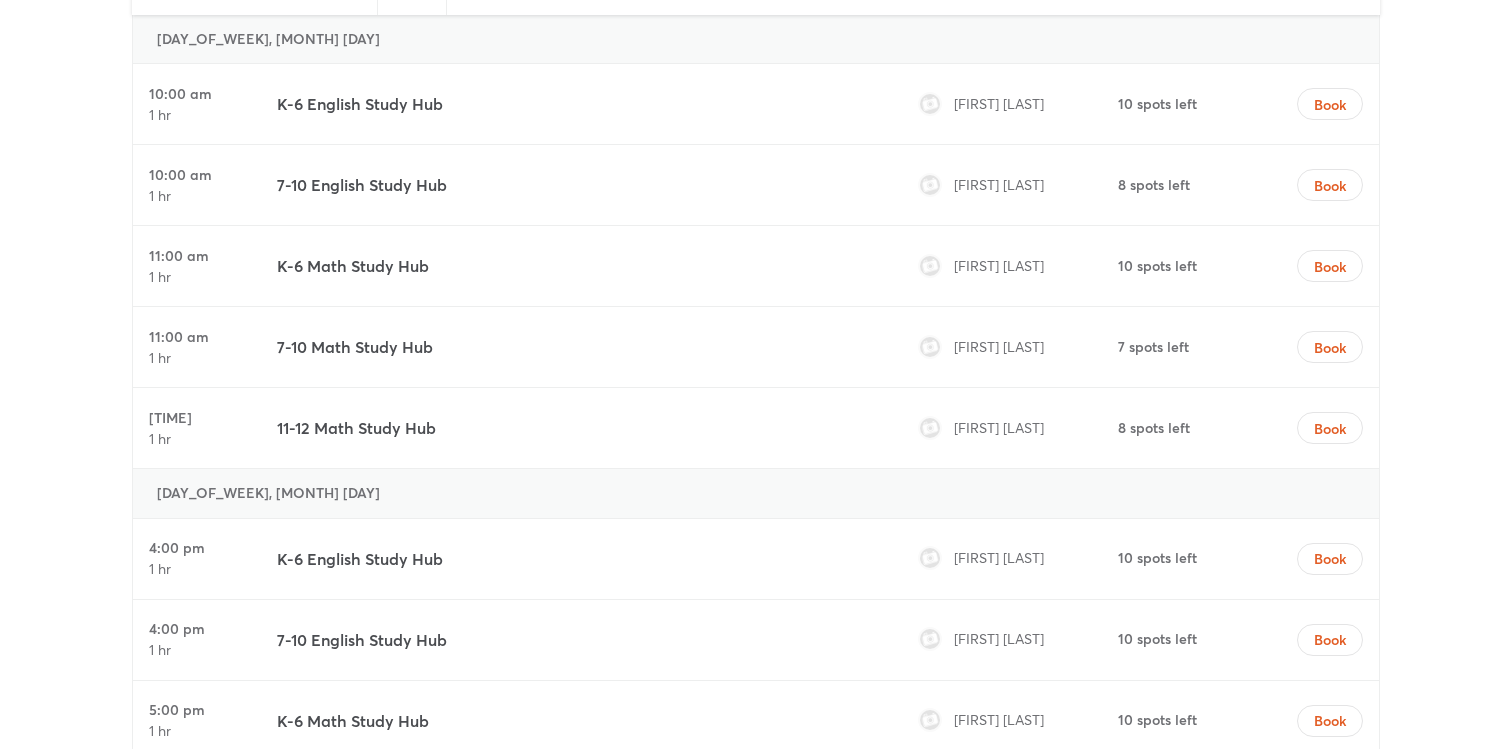 scroll, scrollTop: 4753, scrollLeft: 0, axis: vertical 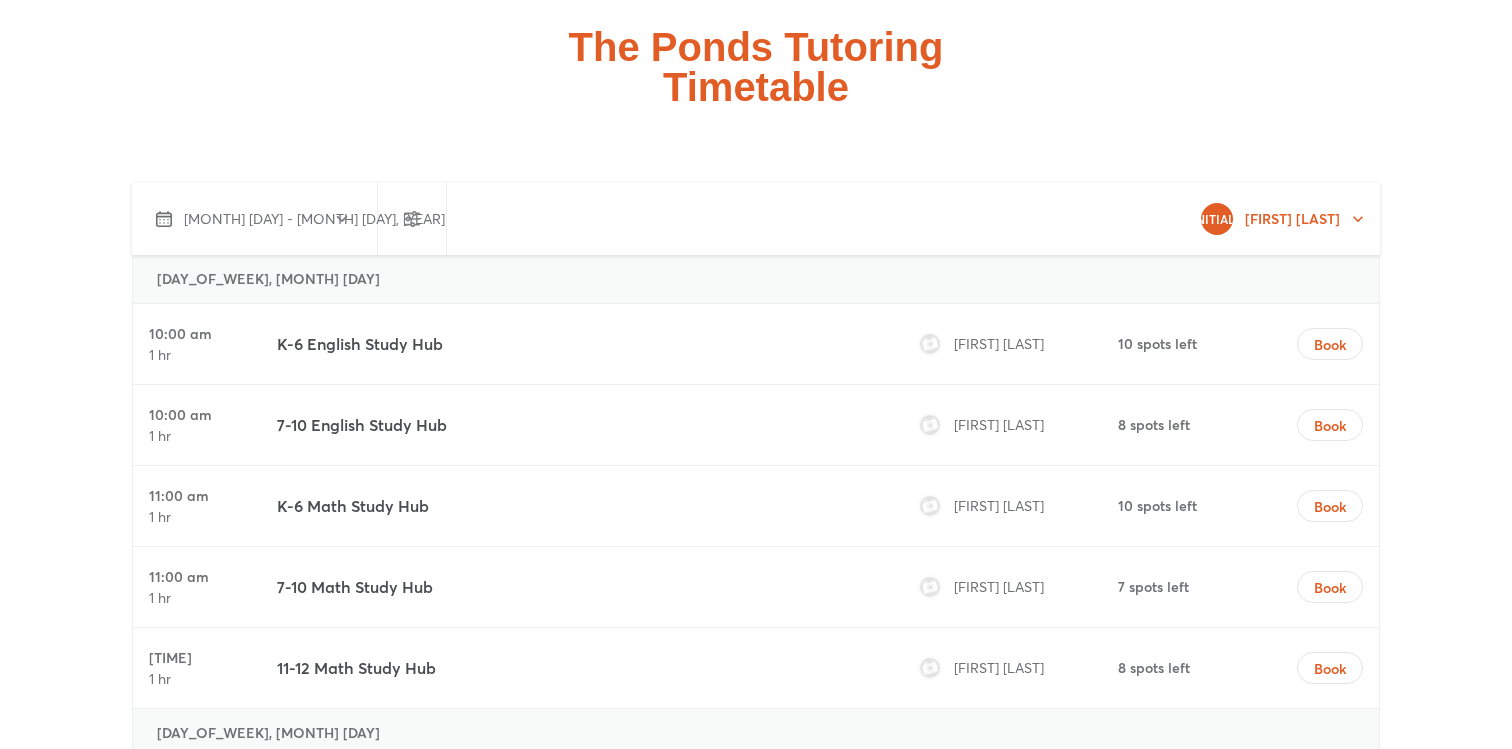 click on "[INITIALS] [FIRST] [LAST]" at bounding box center (1284, 219) 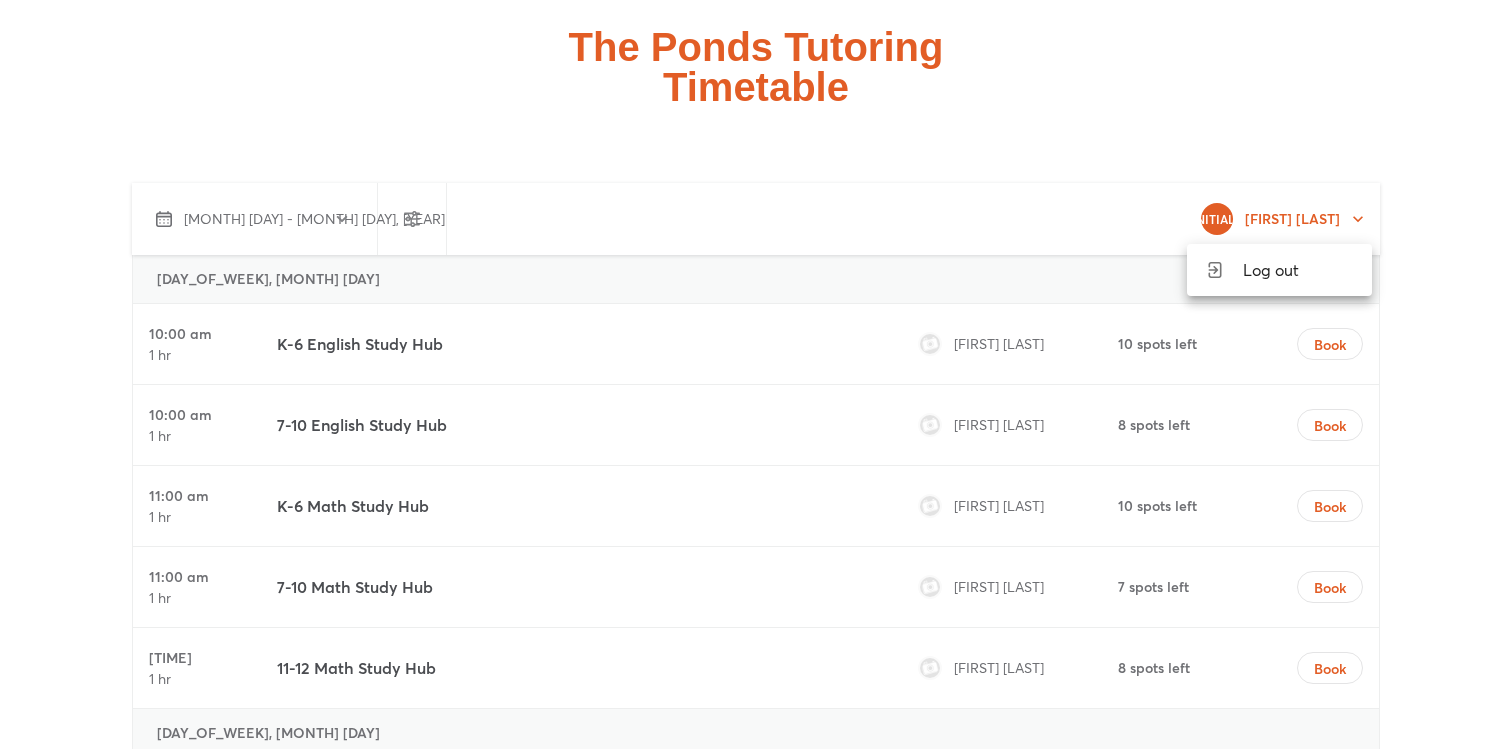 click at bounding box center (756, 374) 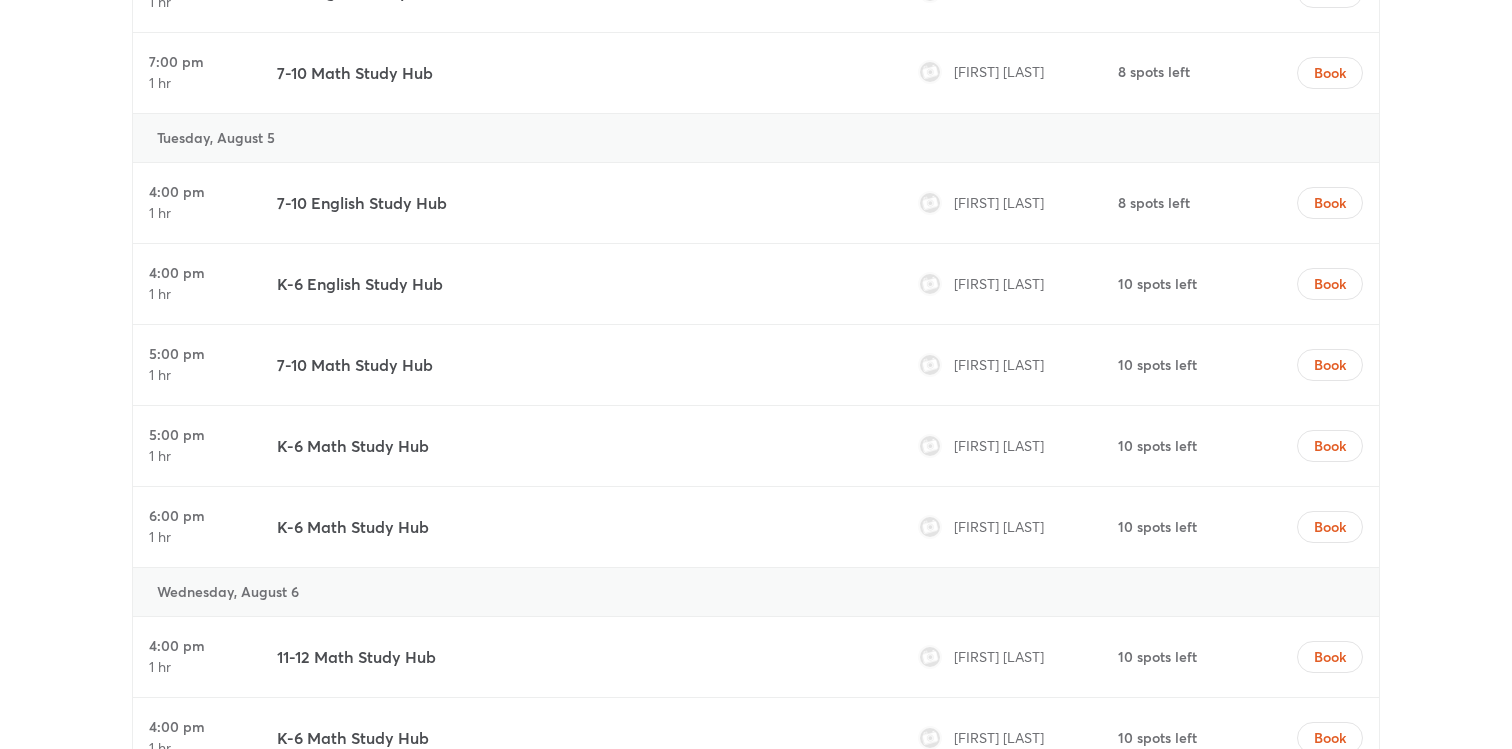 scroll, scrollTop: 6177, scrollLeft: 0, axis: vertical 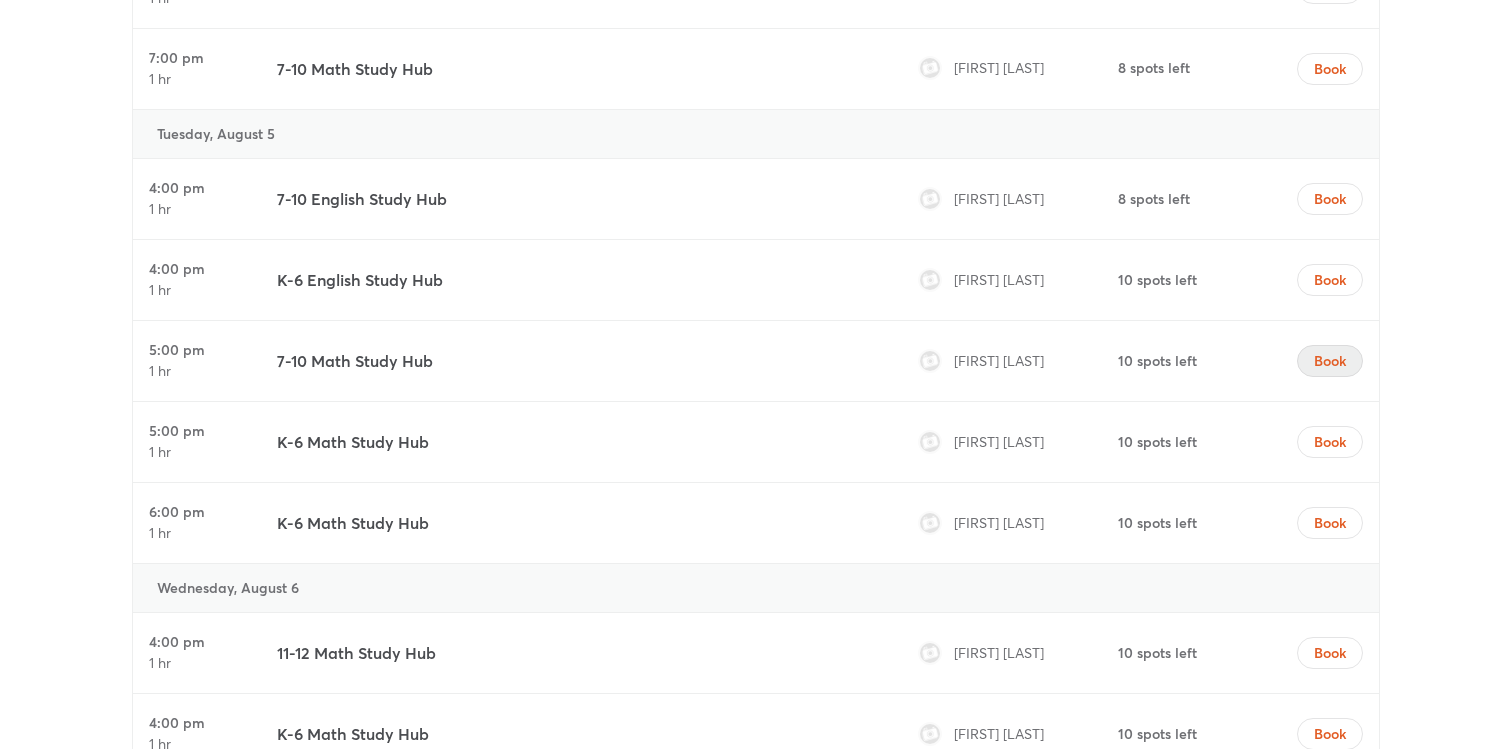 click on "Book" at bounding box center (1330, 361) 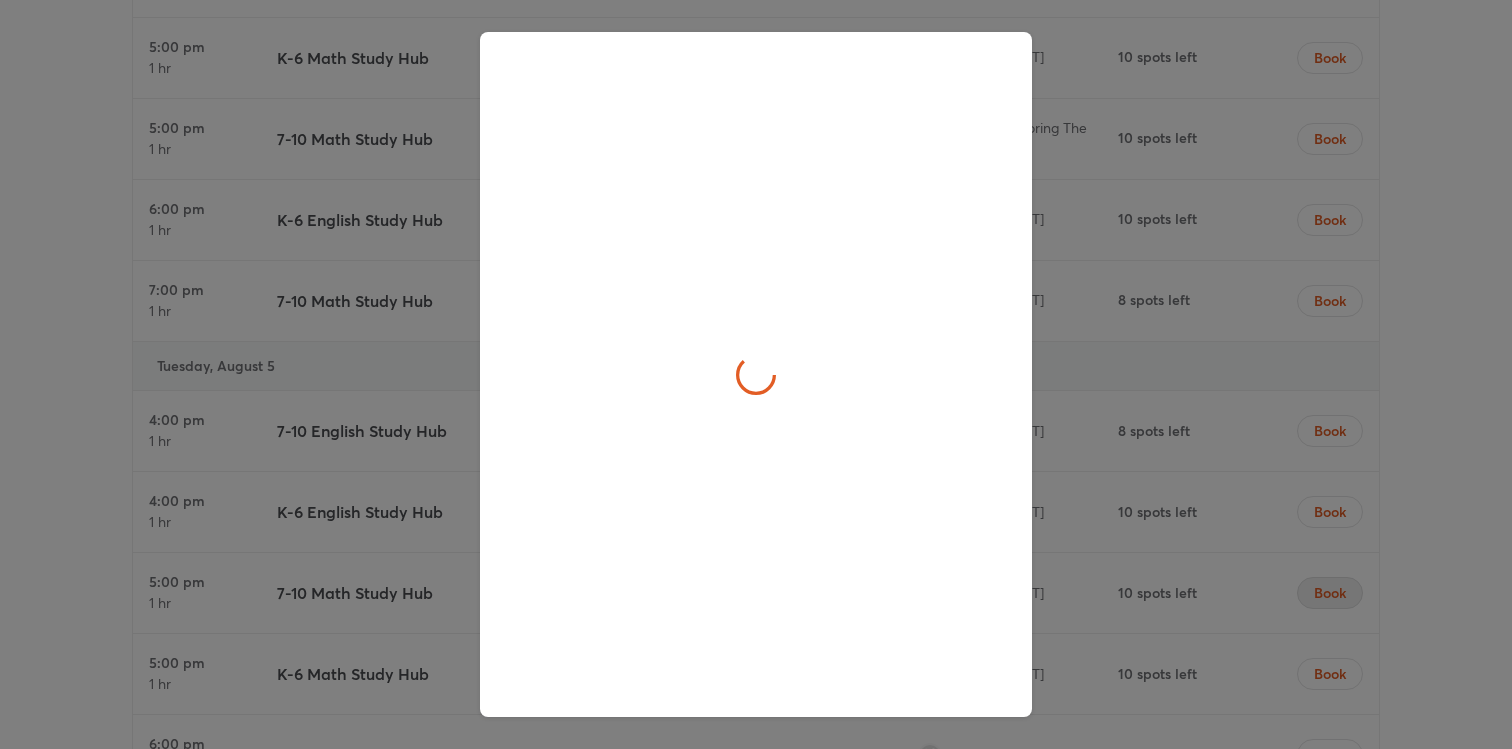 scroll, scrollTop: 6409, scrollLeft: 0, axis: vertical 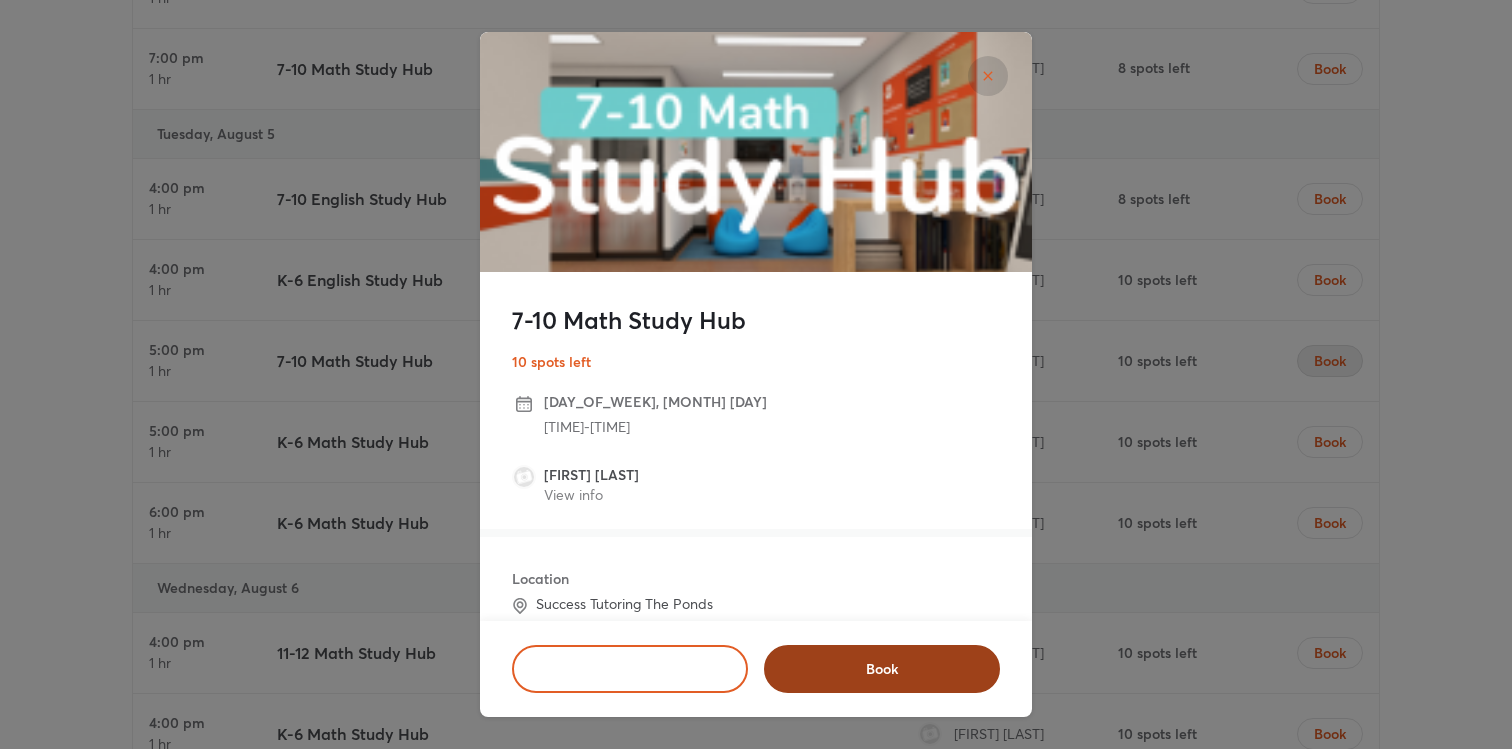 click on "Book" at bounding box center [882, 669] 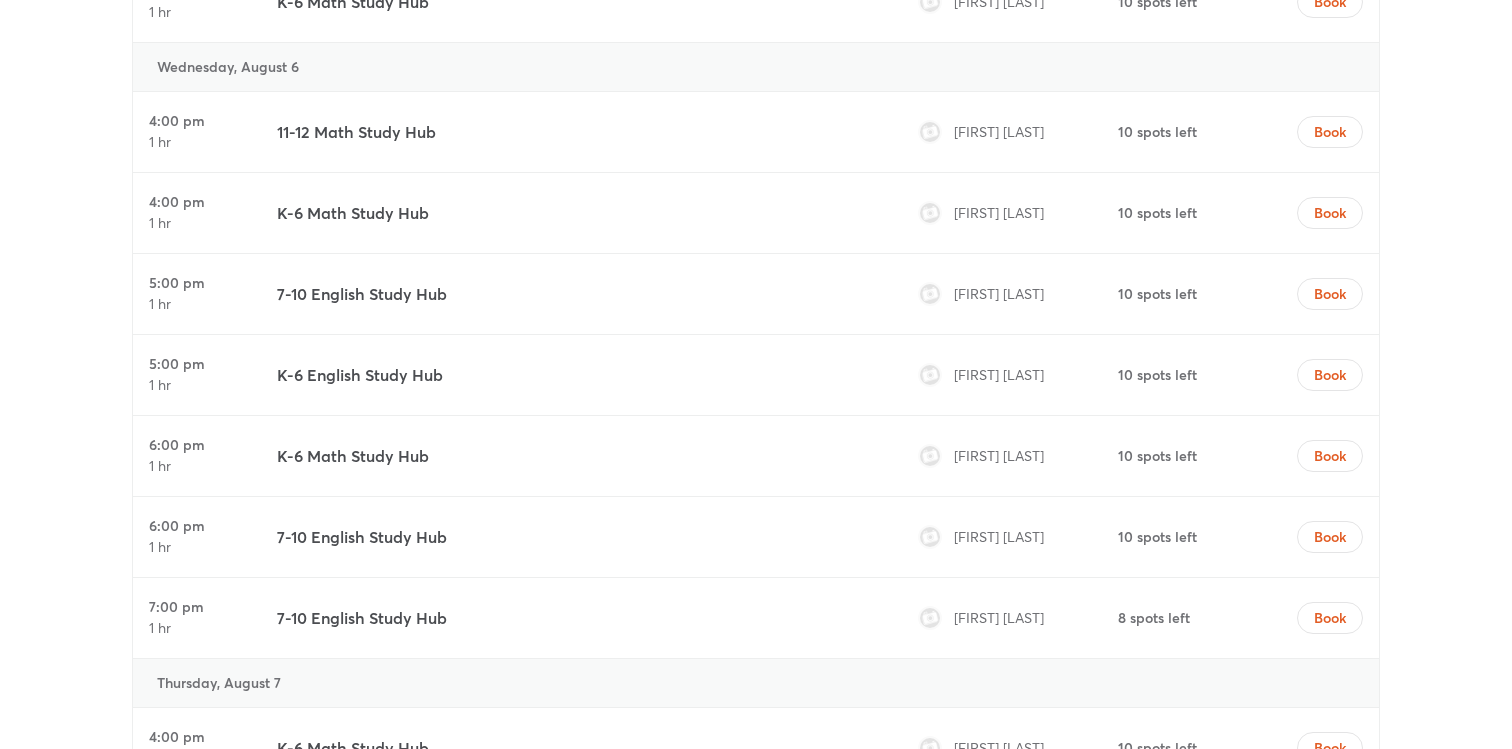 scroll, scrollTop: 6703, scrollLeft: 0, axis: vertical 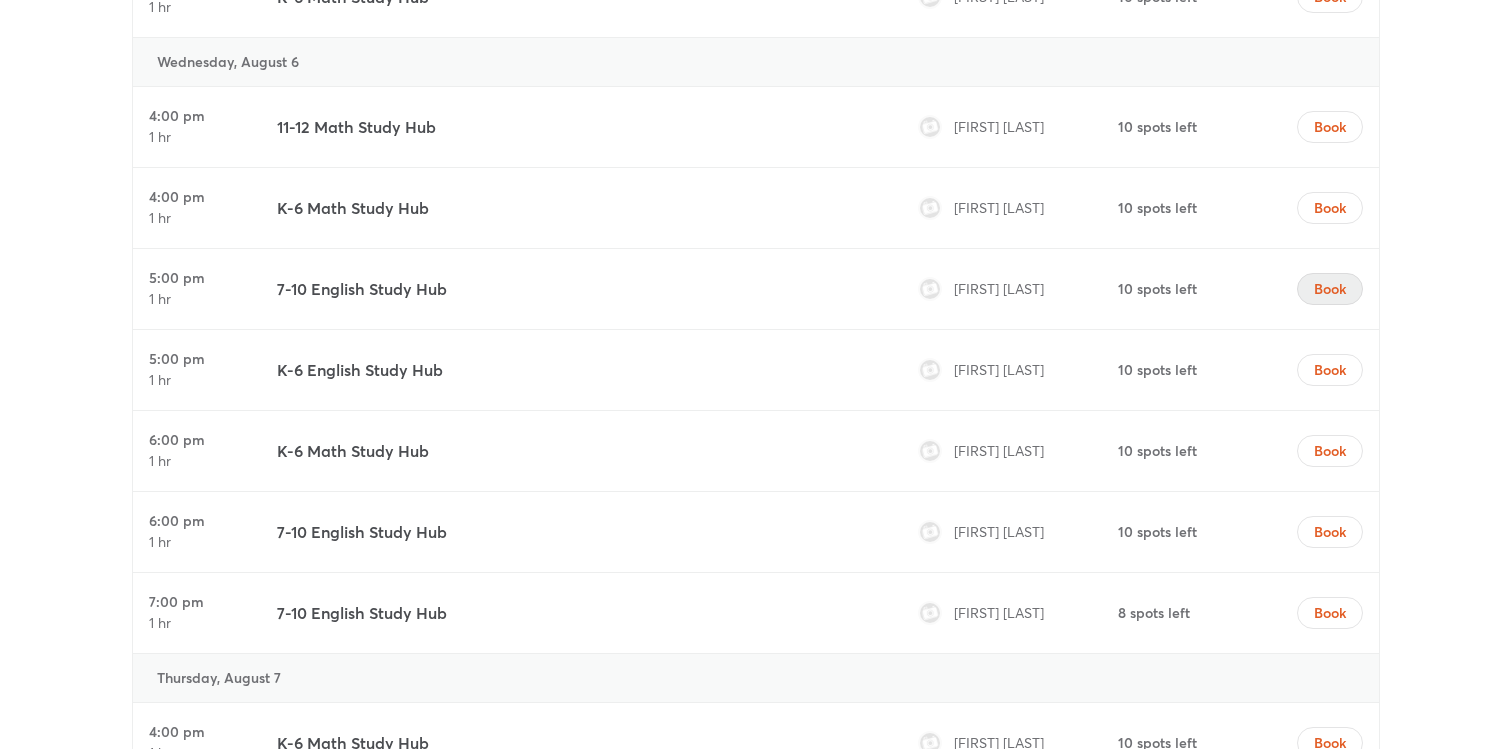 click on "Book" at bounding box center (1330, 289) 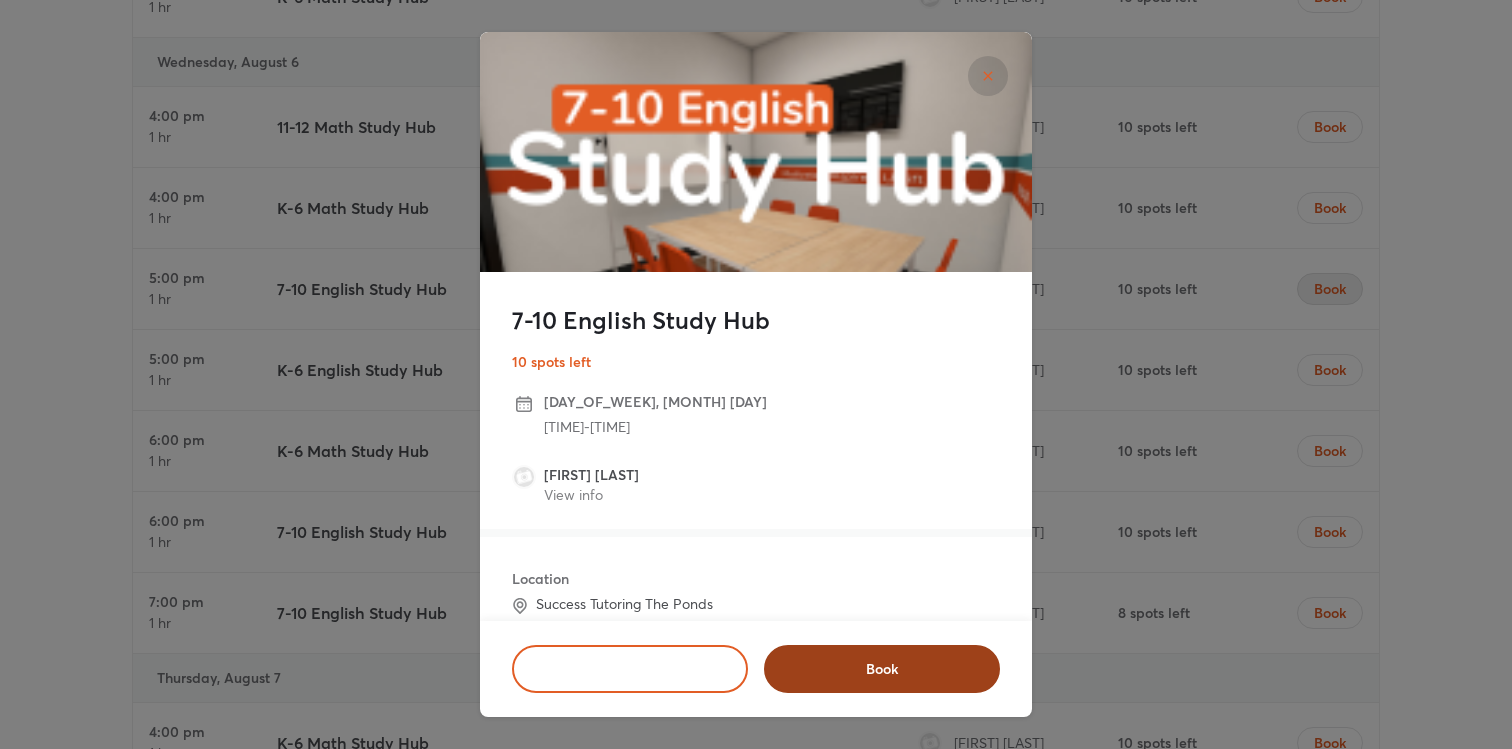 scroll, scrollTop: 6703, scrollLeft: 0, axis: vertical 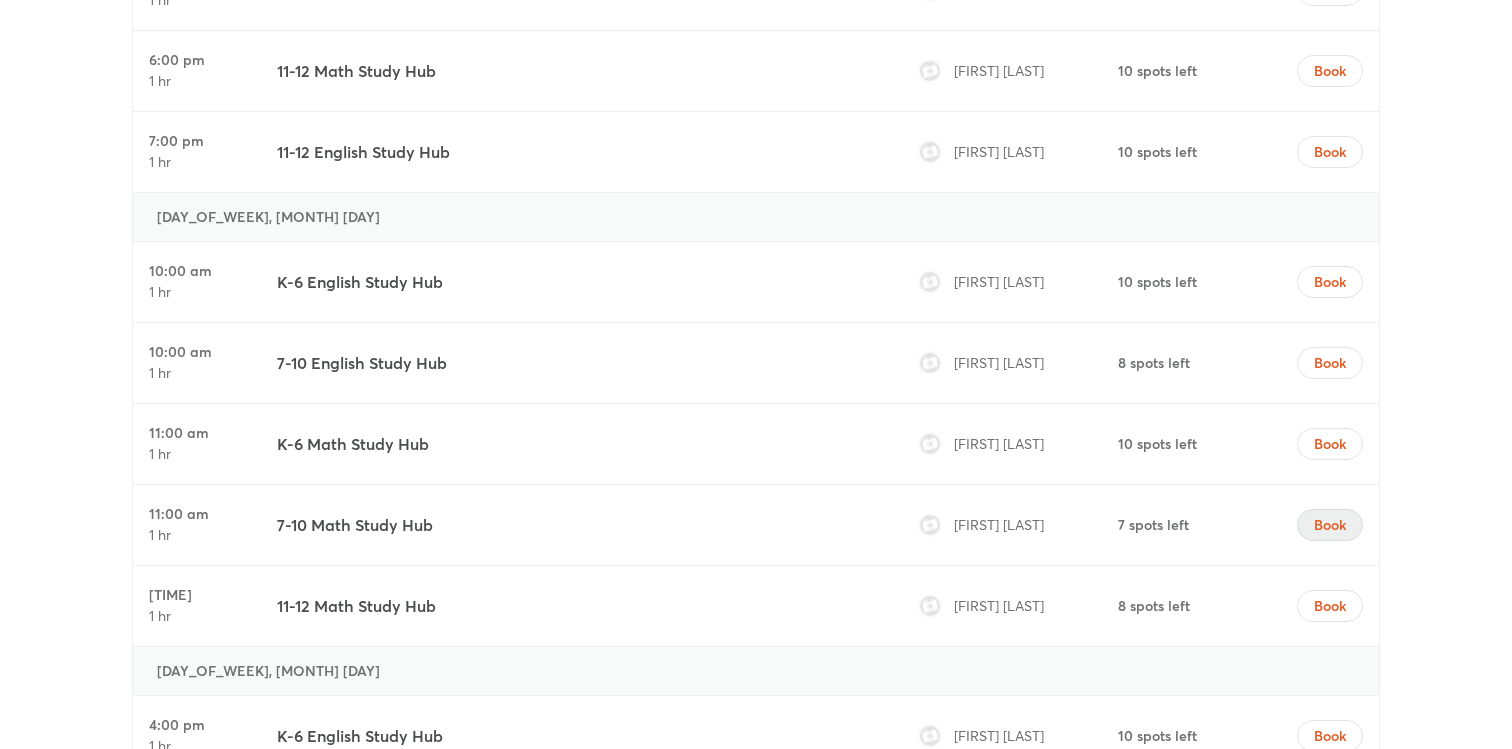 click on "Book" at bounding box center [1330, 525] 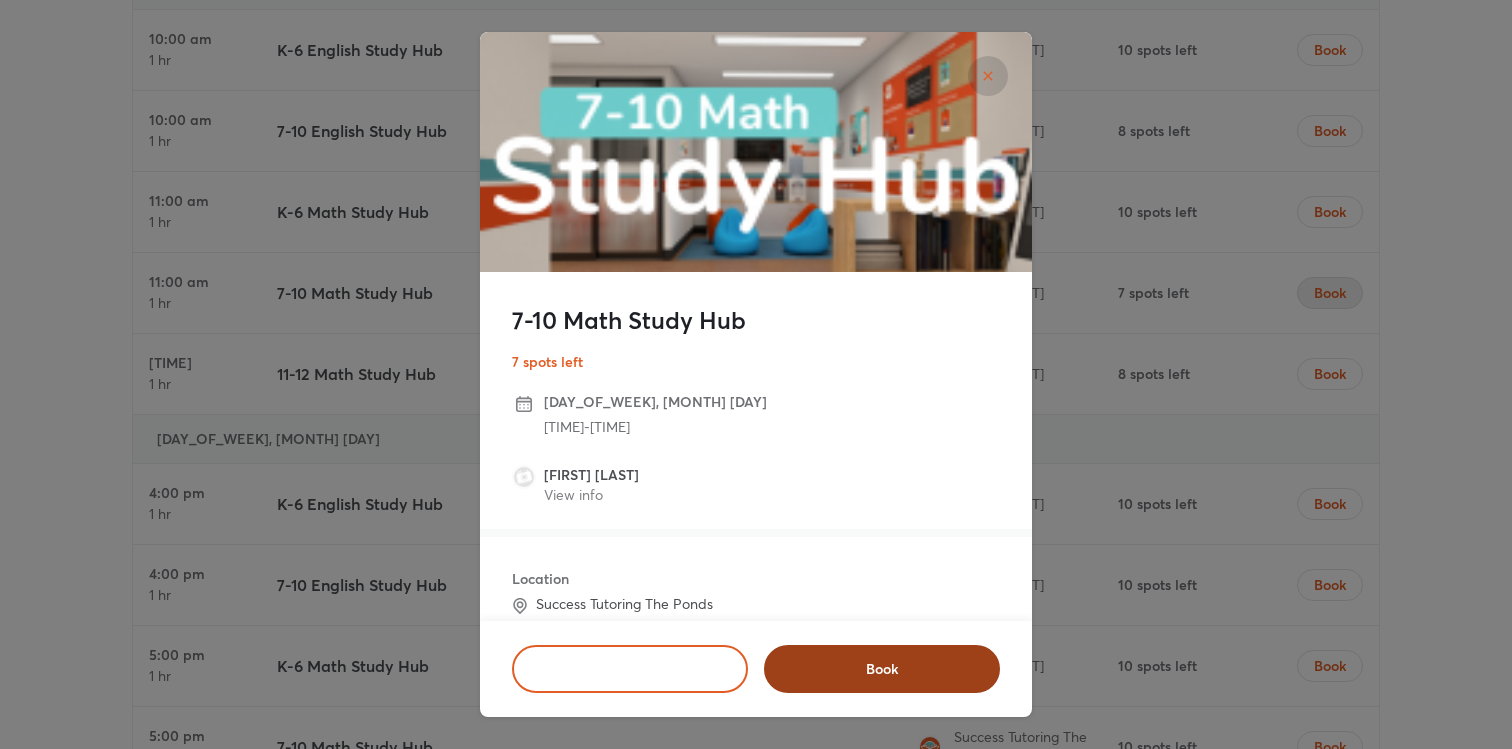 scroll, scrollTop: 7618, scrollLeft: 0, axis: vertical 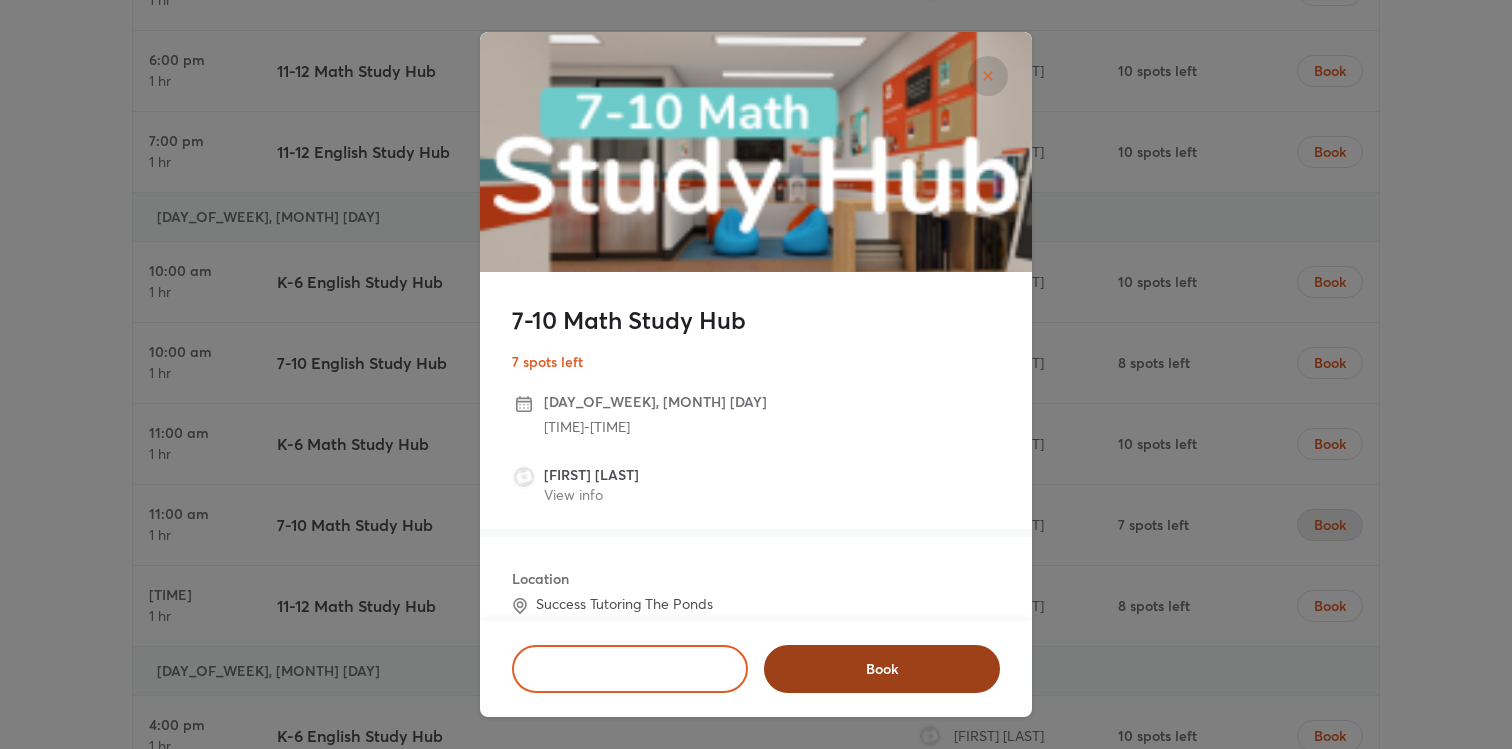 click on "Book" at bounding box center [882, 669] 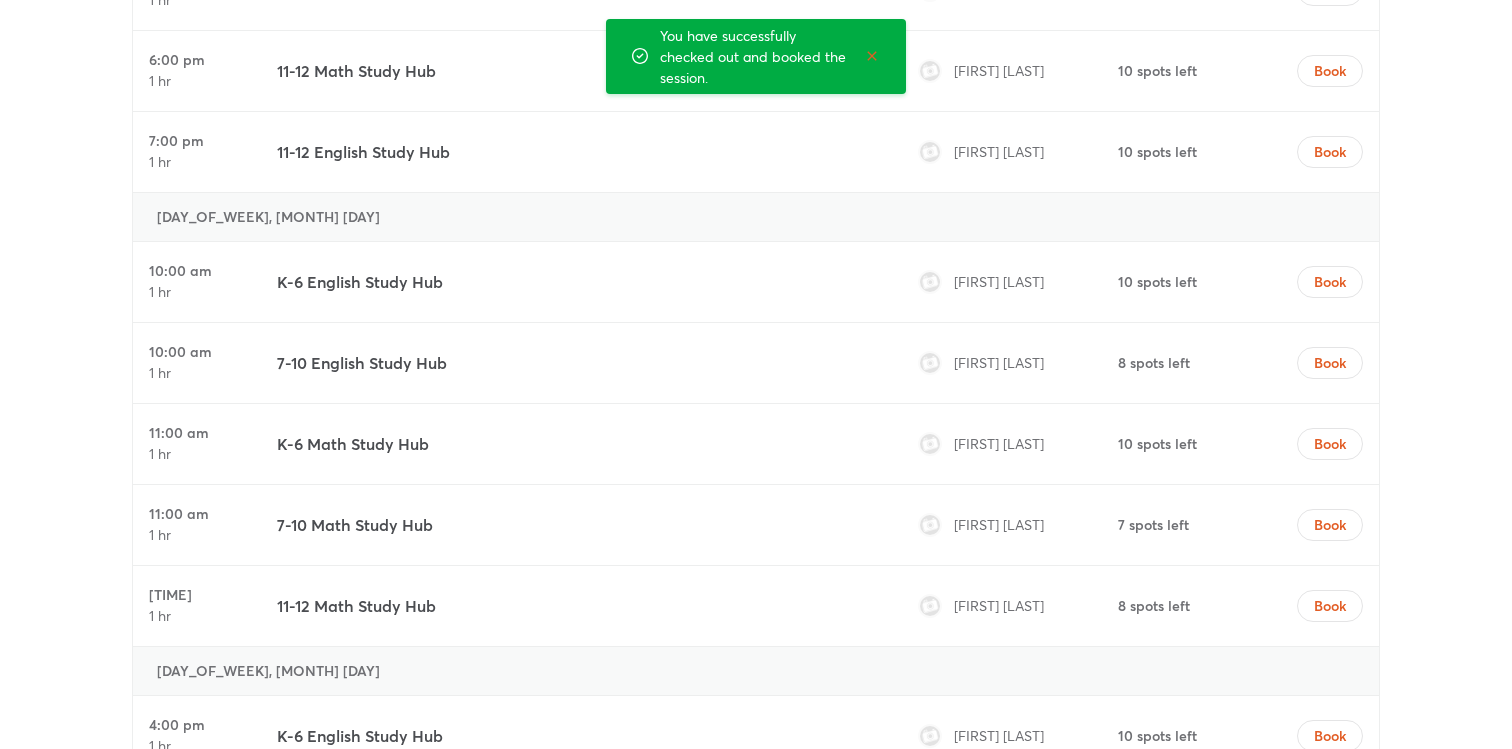 scroll, scrollTop: 7618, scrollLeft: 0, axis: vertical 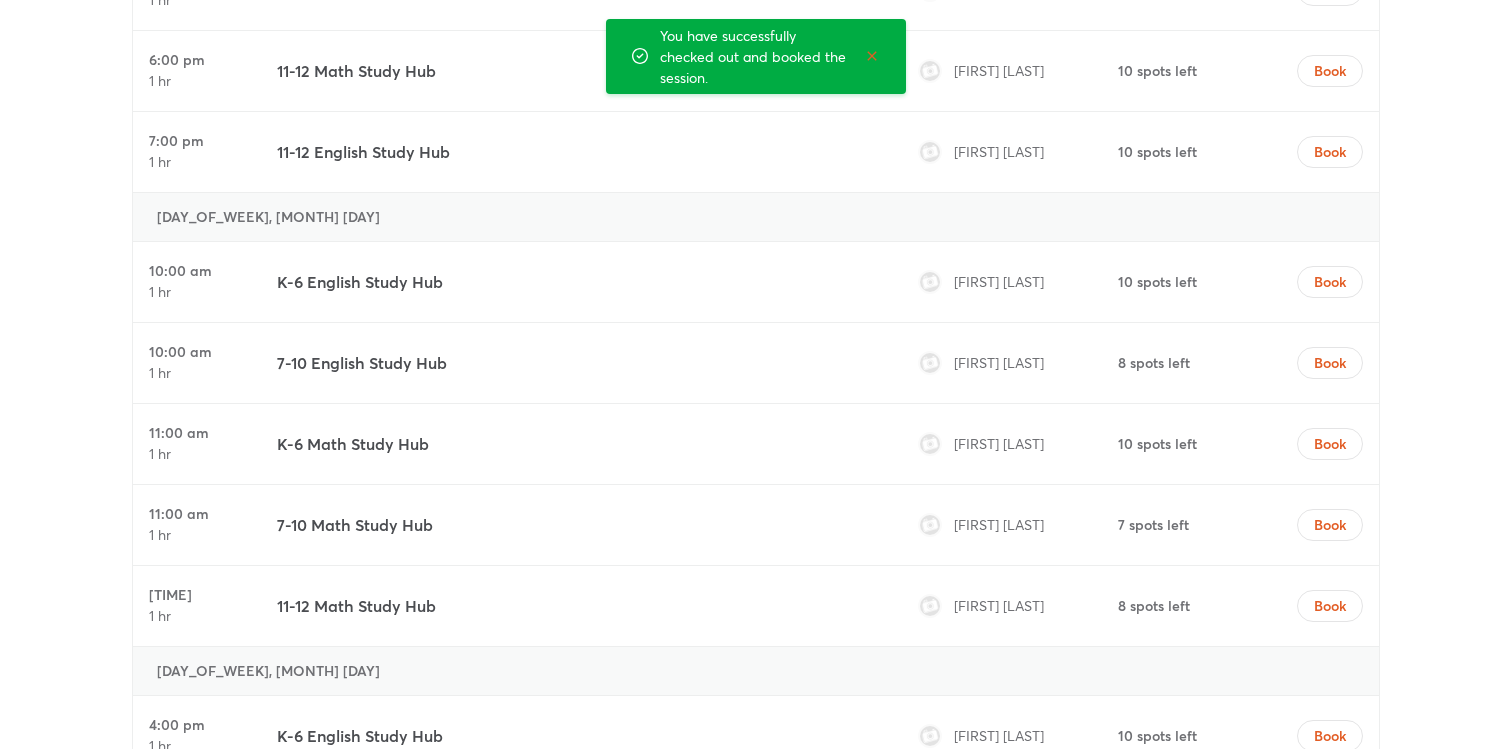 click 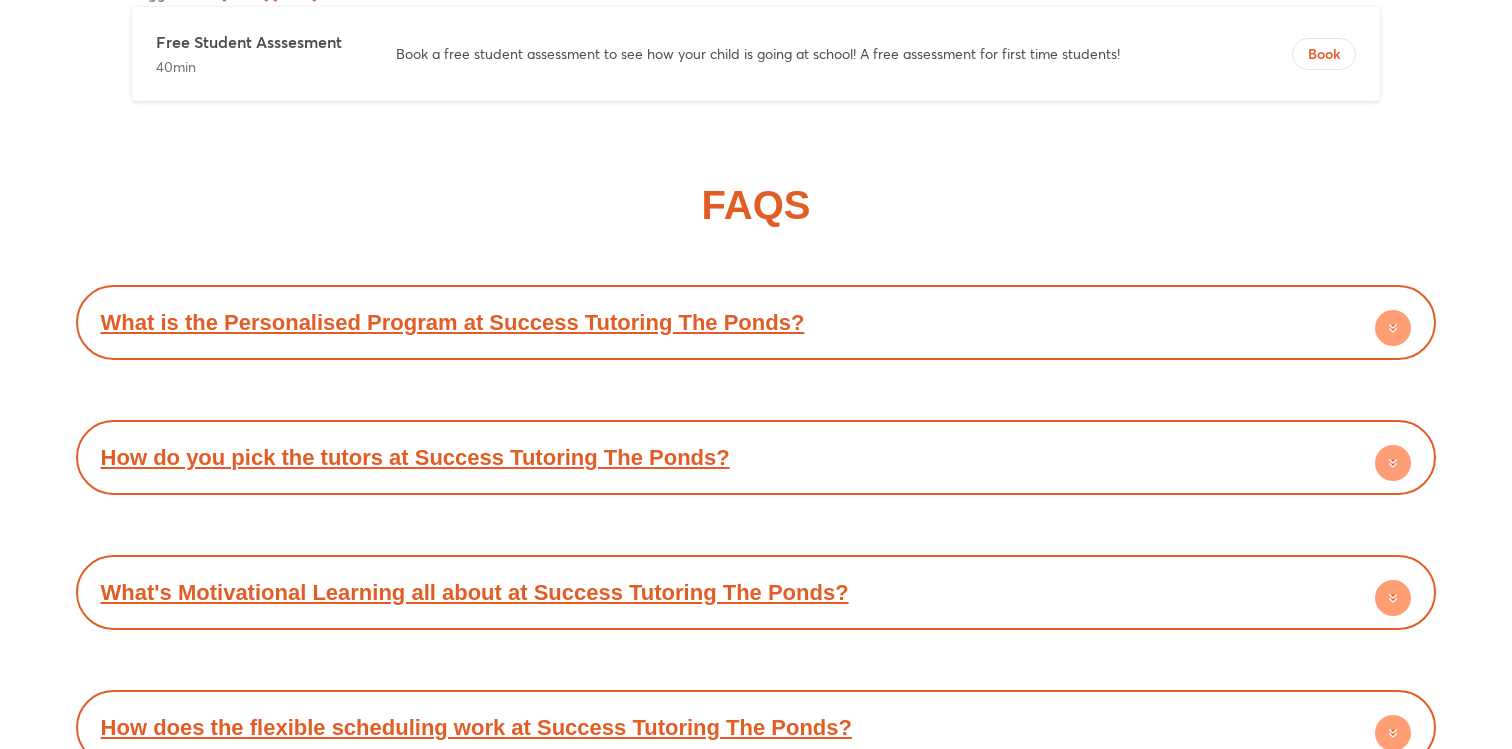 scroll, scrollTop: 11631, scrollLeft: 0, axis: vertical 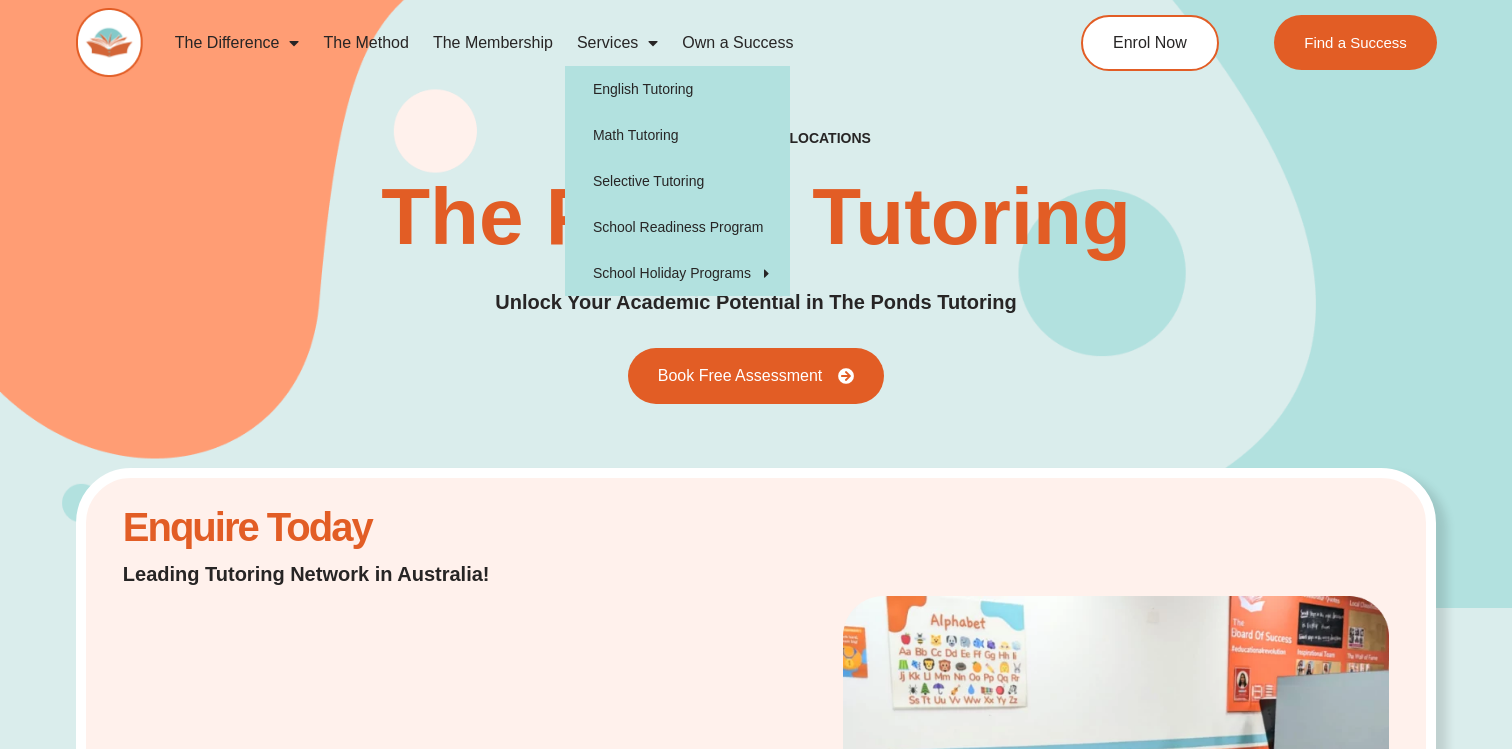 click 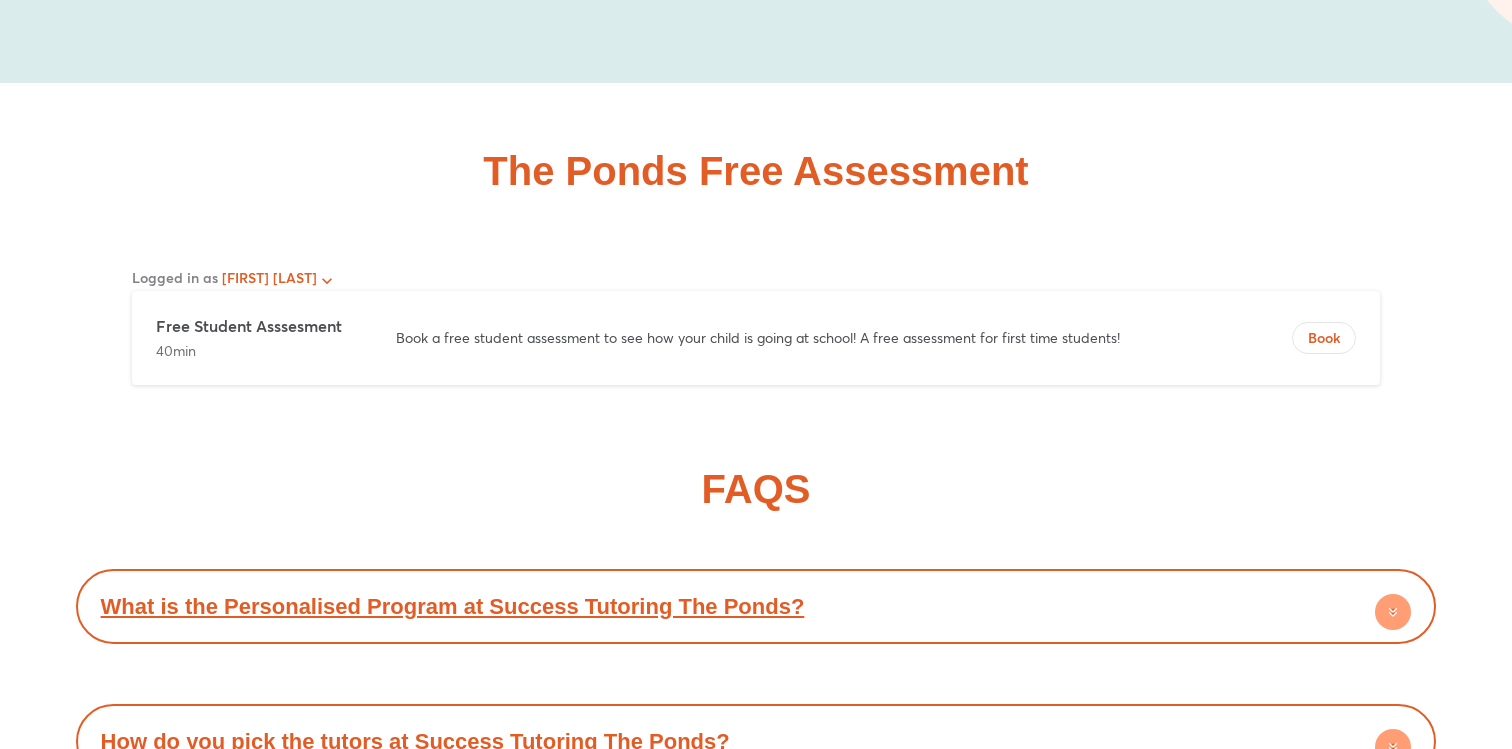 scroll, scrollTop: 11335, scrollLeft: 0, axis: vertical 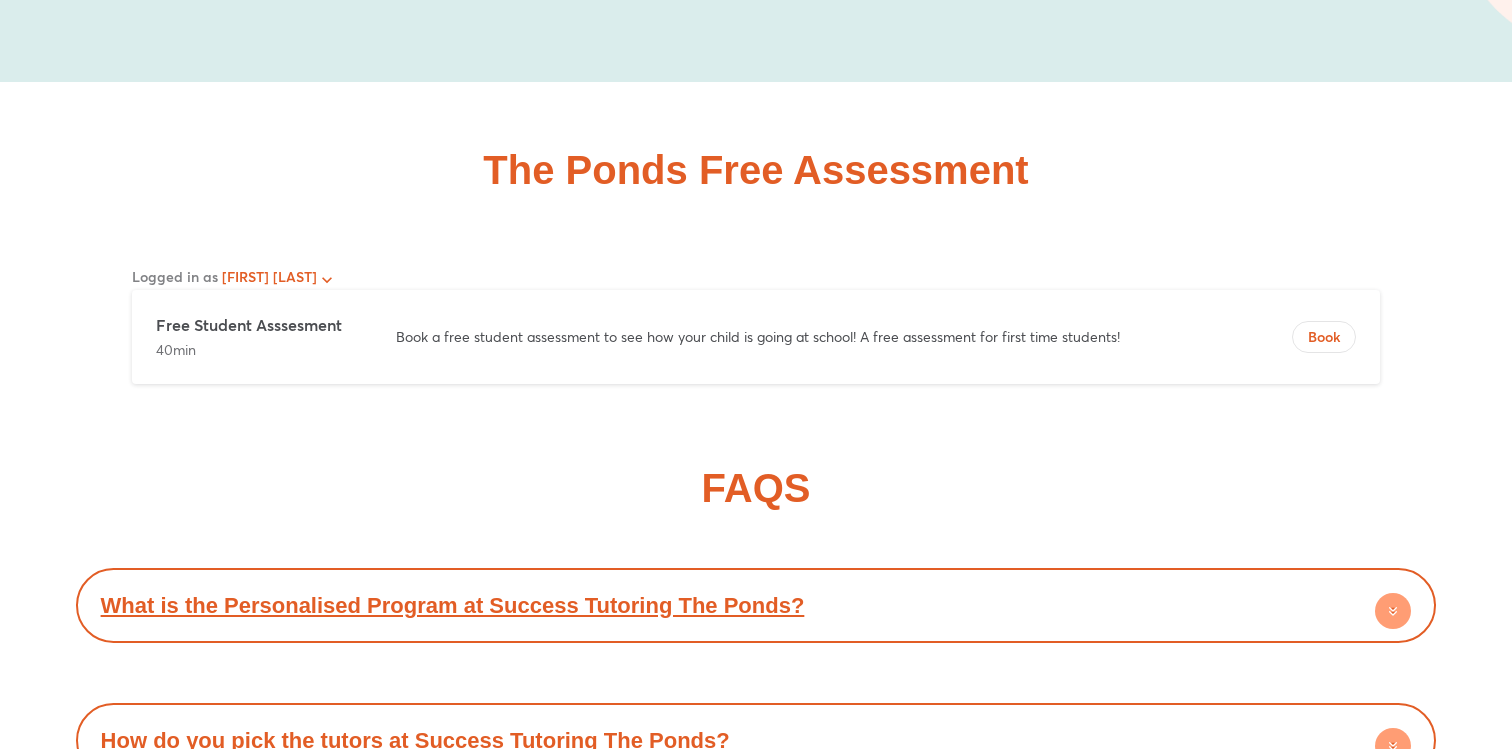 click on "[FIRST] [LAST]" at bounding box center (269, 276) 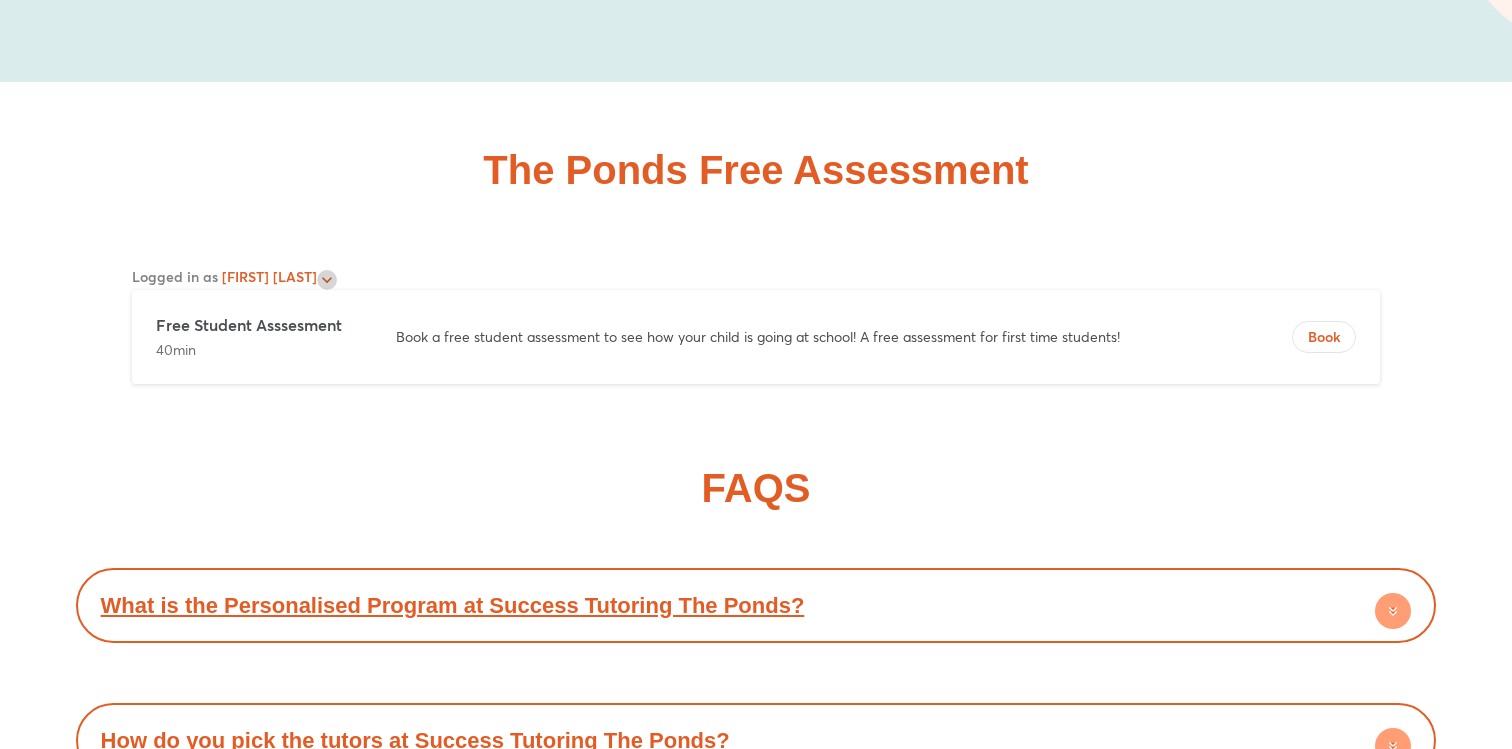 click 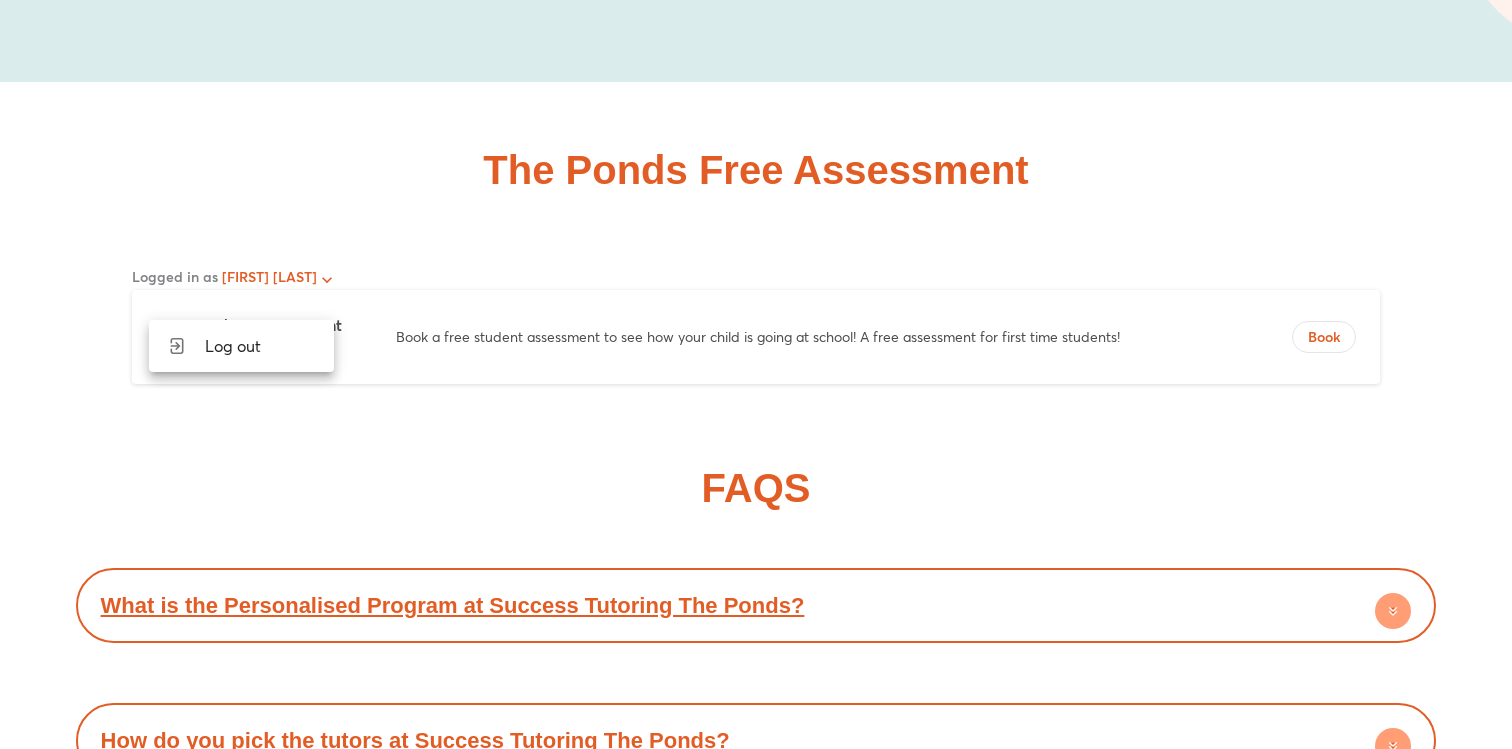click at bounding box center [756, 374] 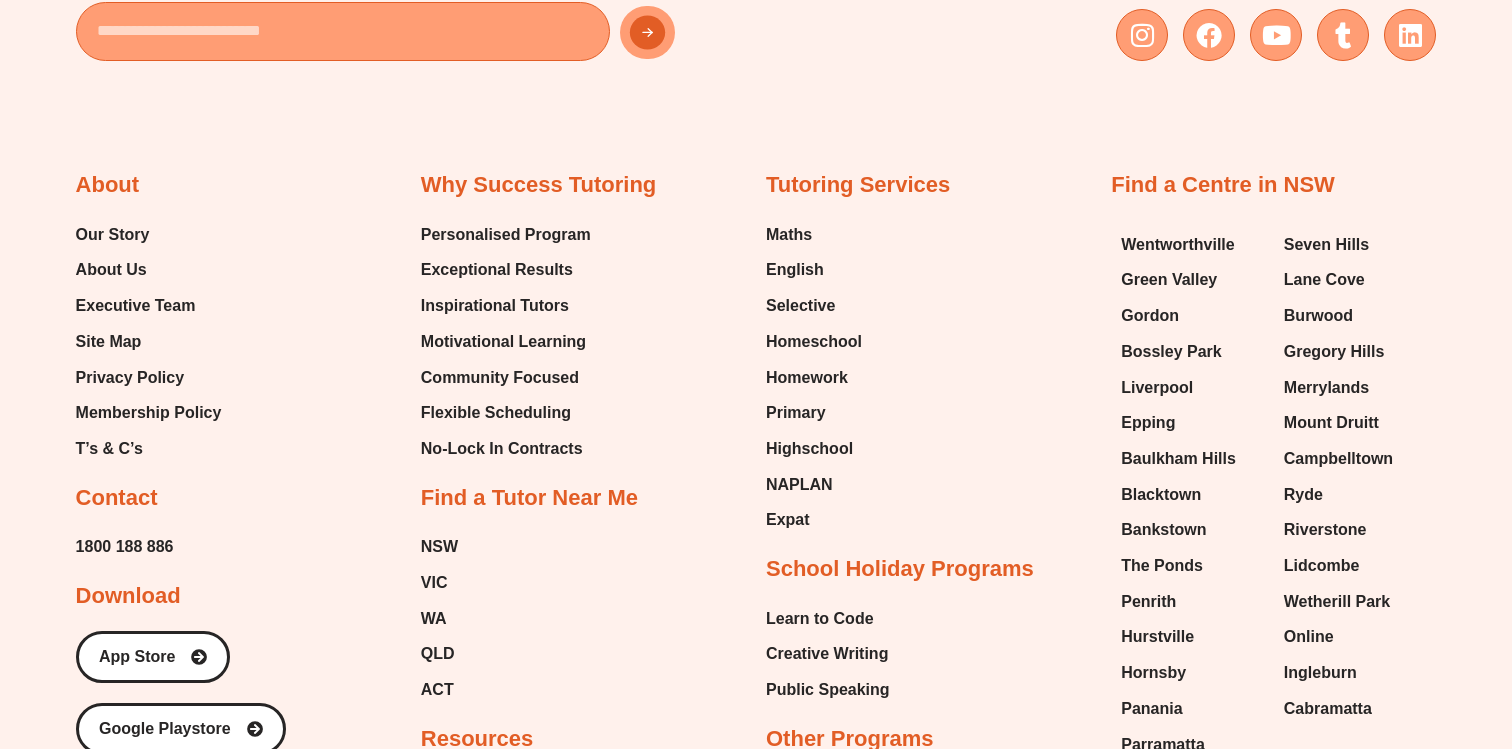 scroll, scrollTop: 12931, scrollLeft: 0, axis: vertical 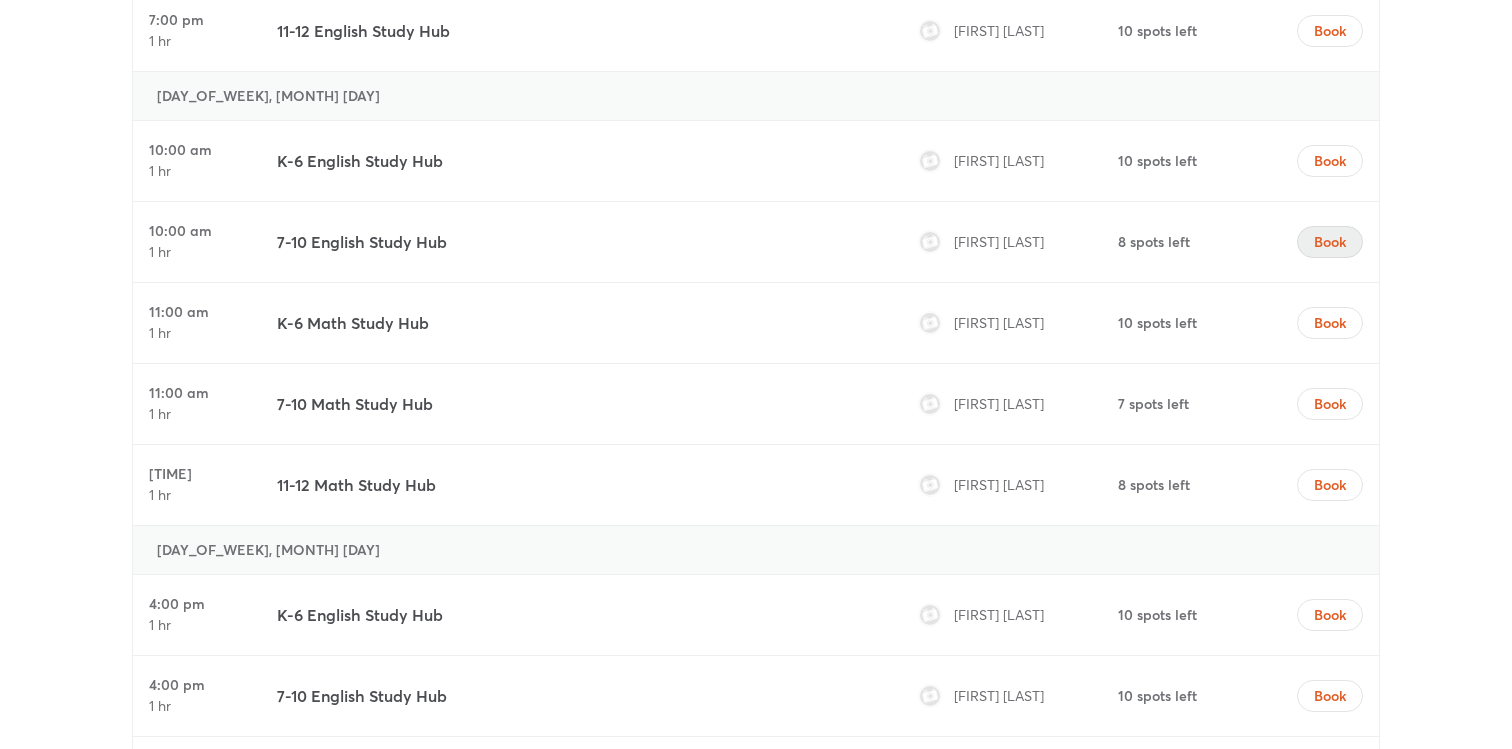 click on "Book" at bounding box center [1330, 242] 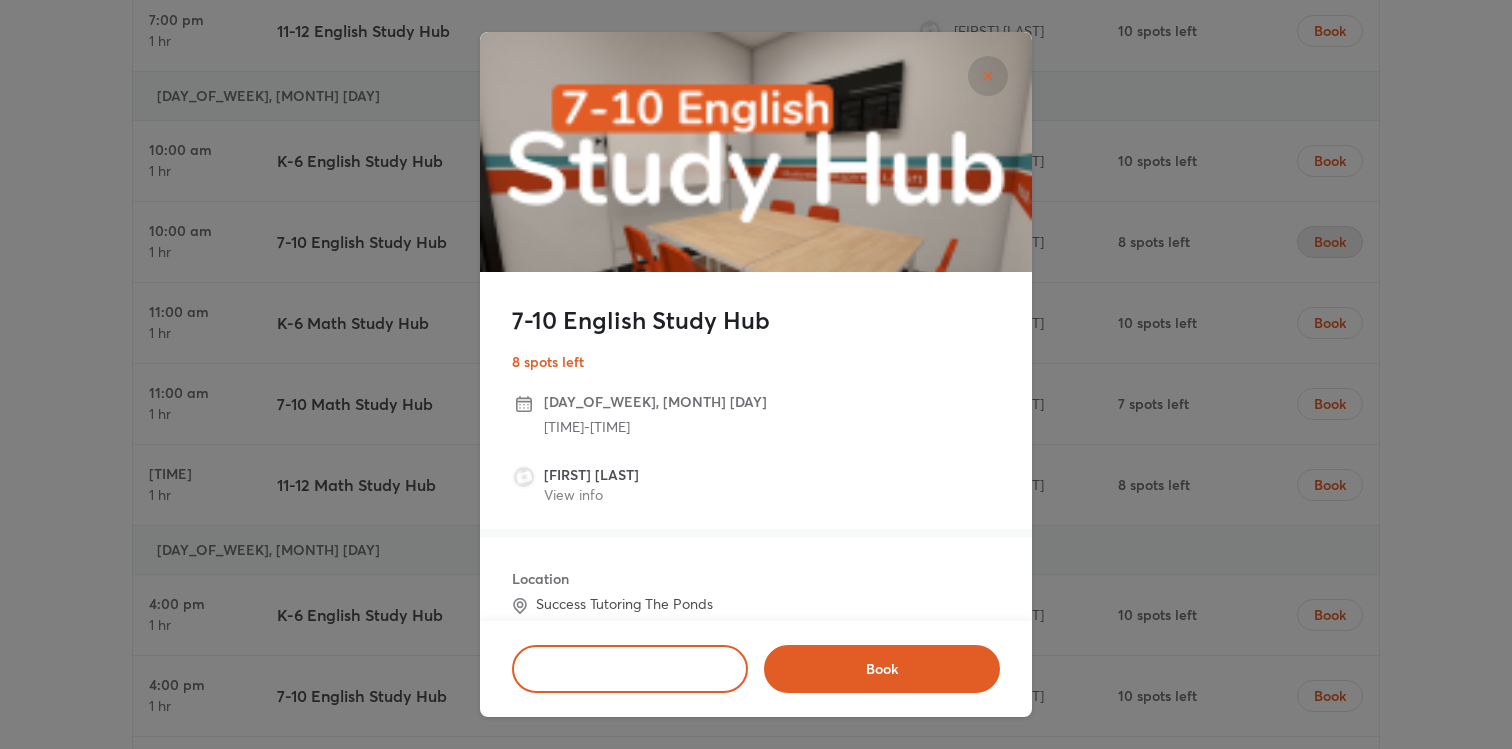 scroll, scrollTop: 7739, scrollLeft: 0, axis: vertical 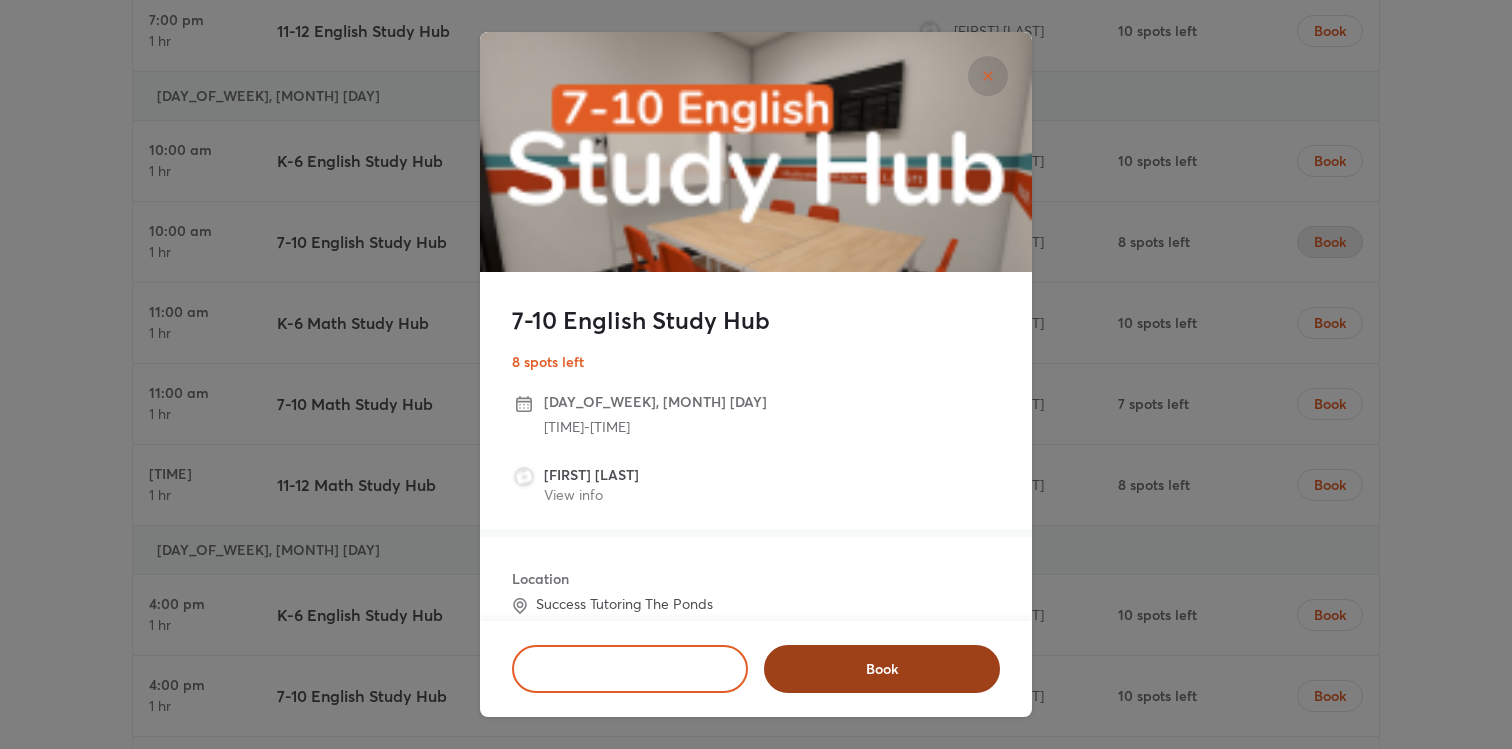 click on "Book" at bounding box center (882, 669) 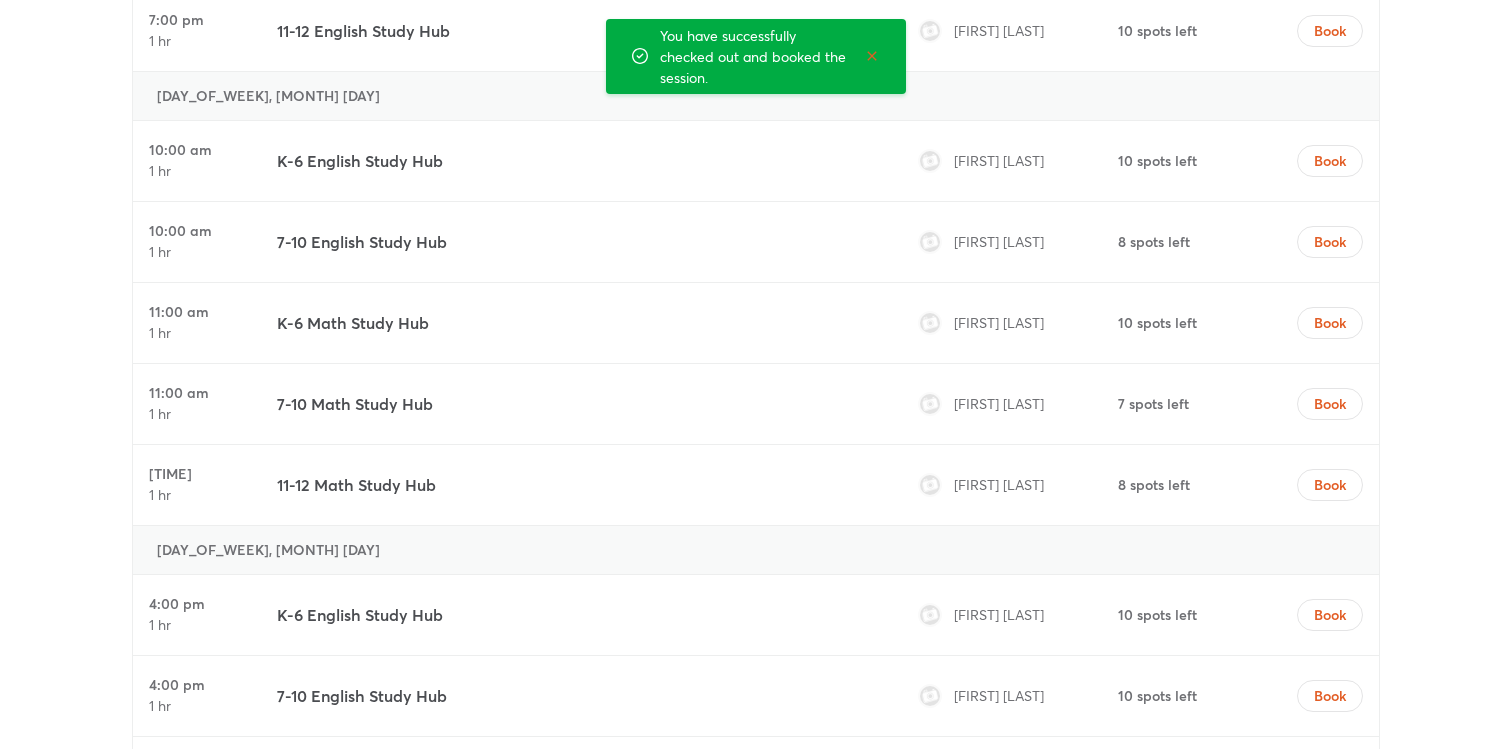scroll, scrollTop: 7739, scrollLeft: 0, axis: vertical 